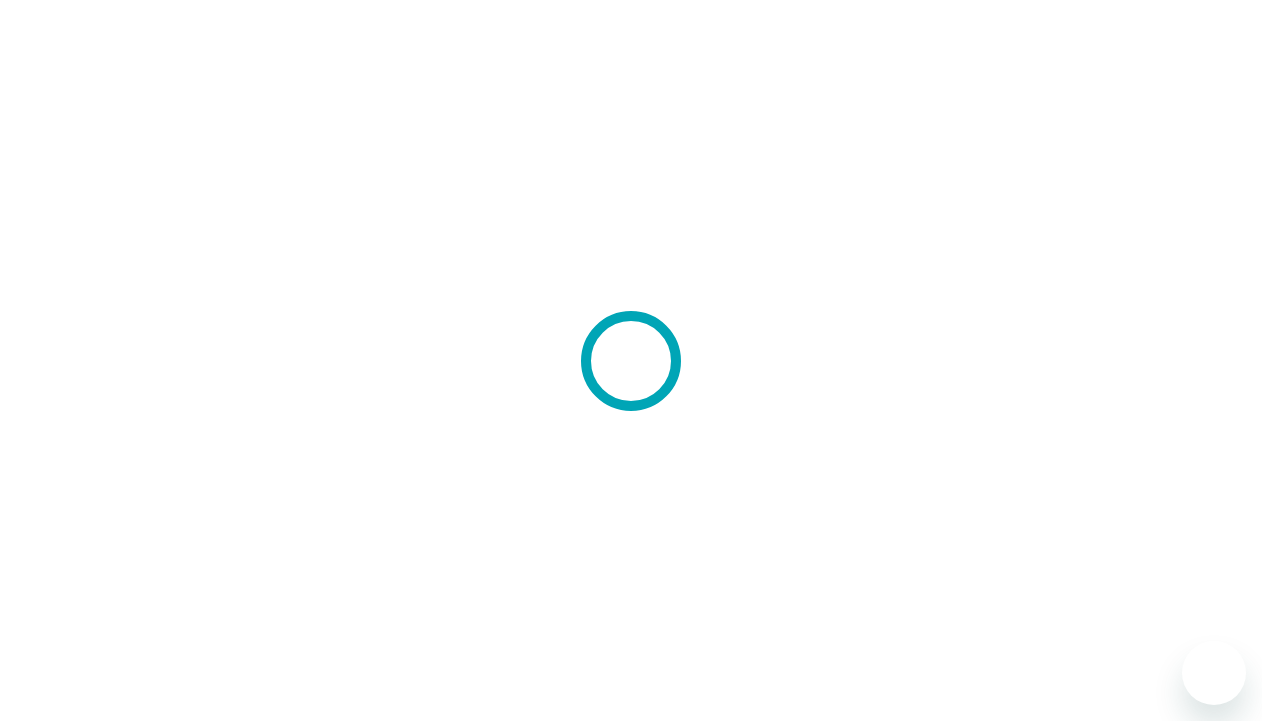 scroll, scrollTop: 0, scrollLeft: 0, axis: both 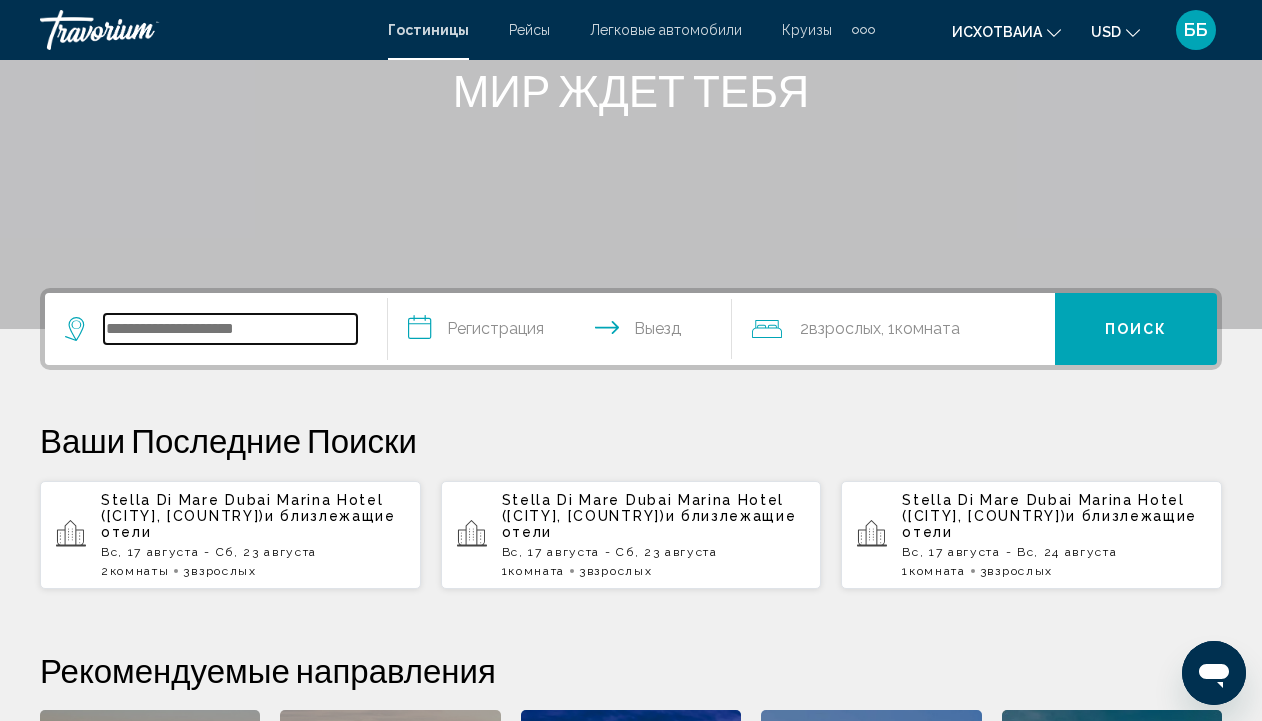 click at bounding box center (230, 329) 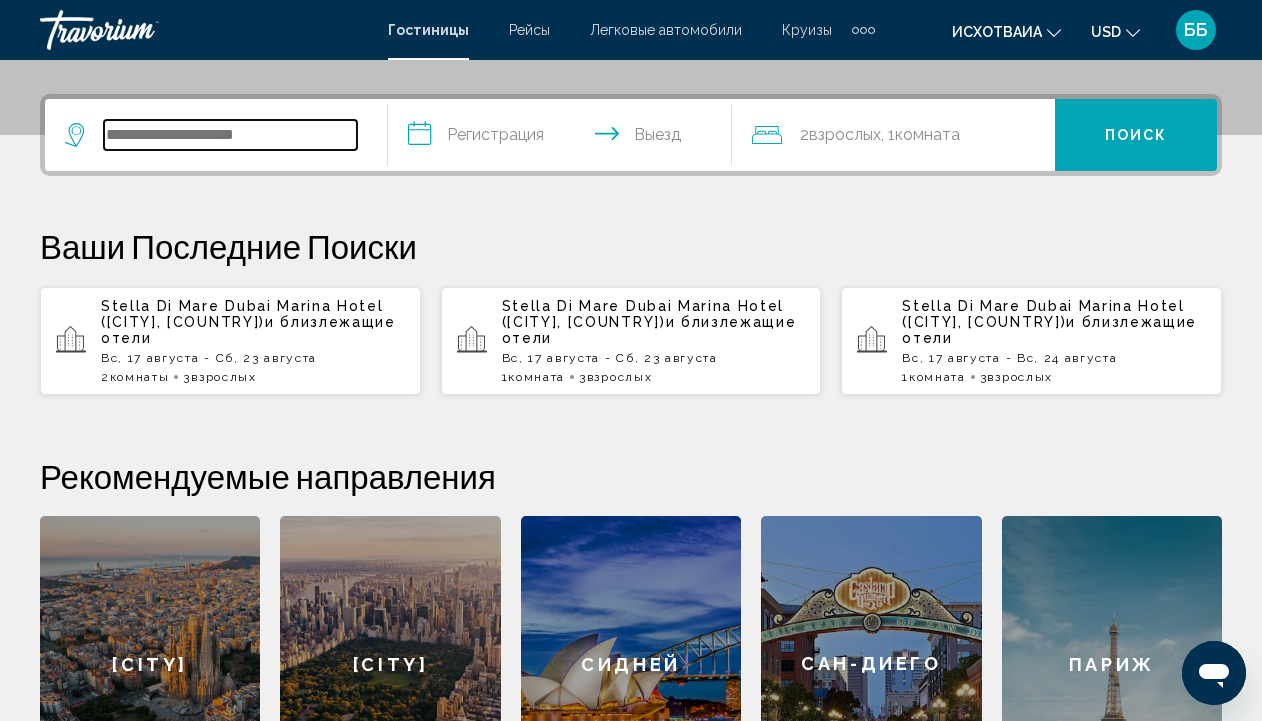 scroll, scrollTop: 494, scrollLeft: 0, axis: vertical 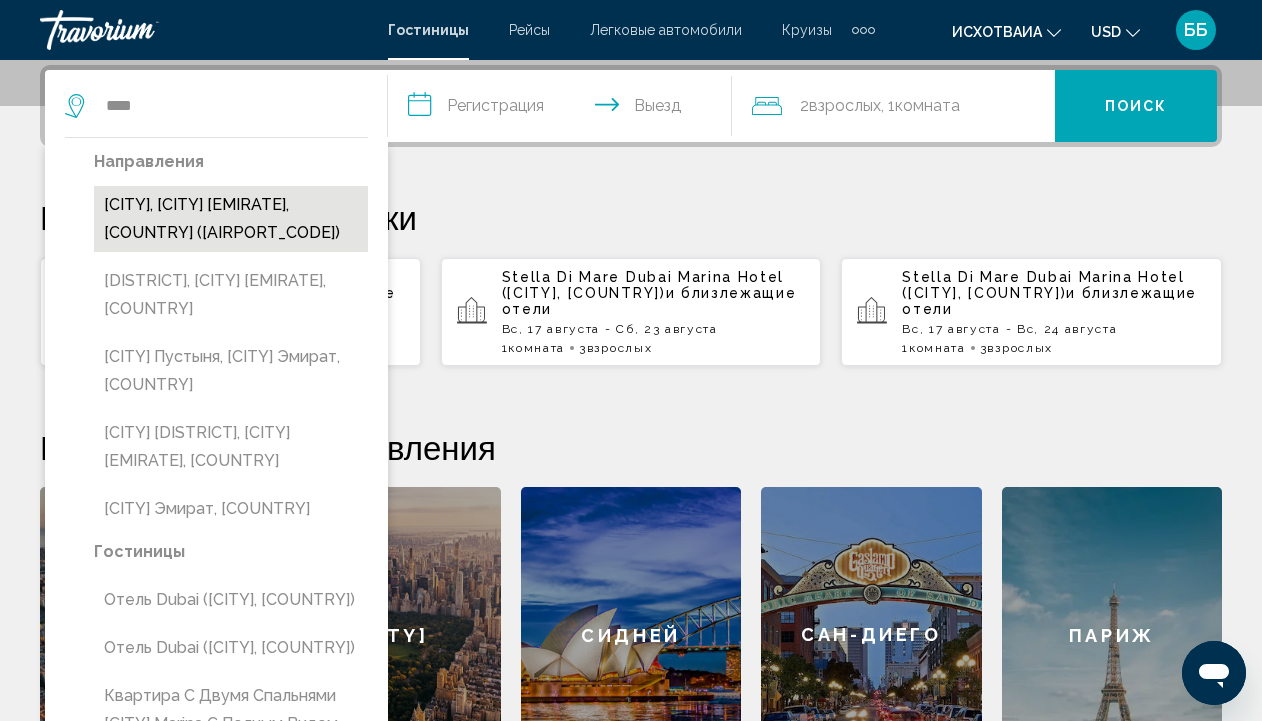 click on "Дубай, Дубайский Эмират, Объединенные Арабские Эмираты (DXB)" at bounding box center (231, 219) 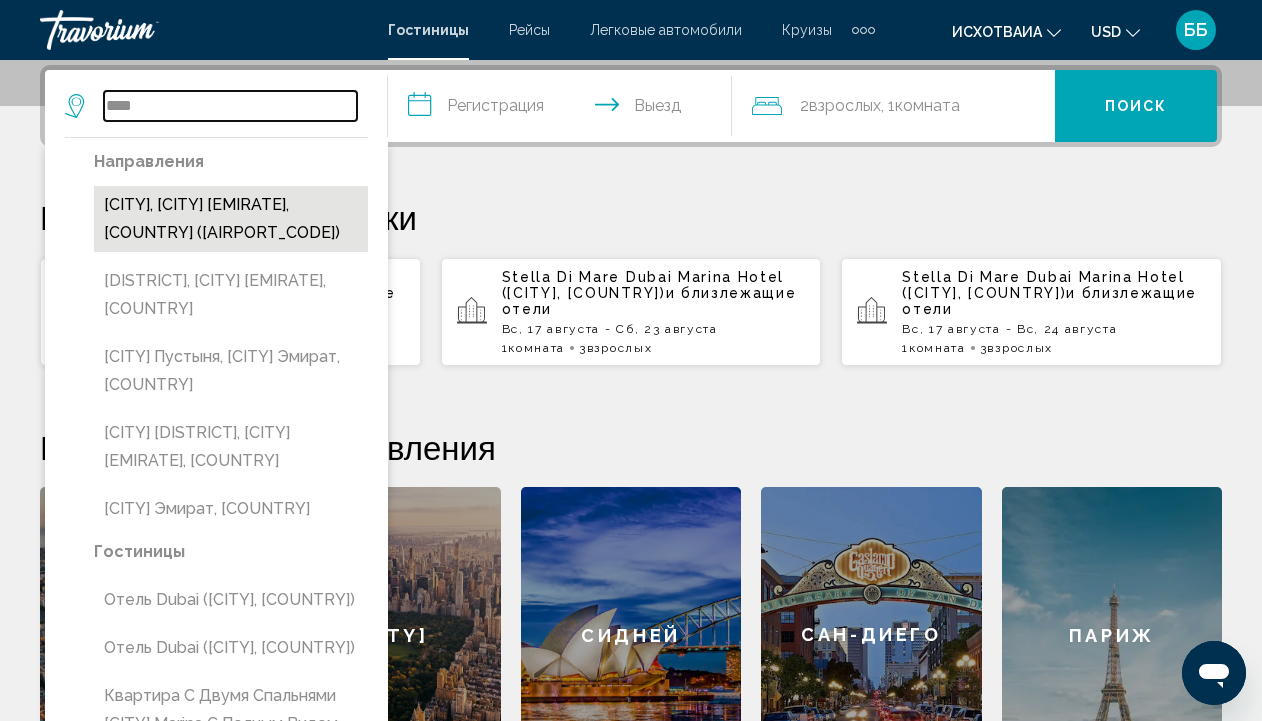 type on "**********" 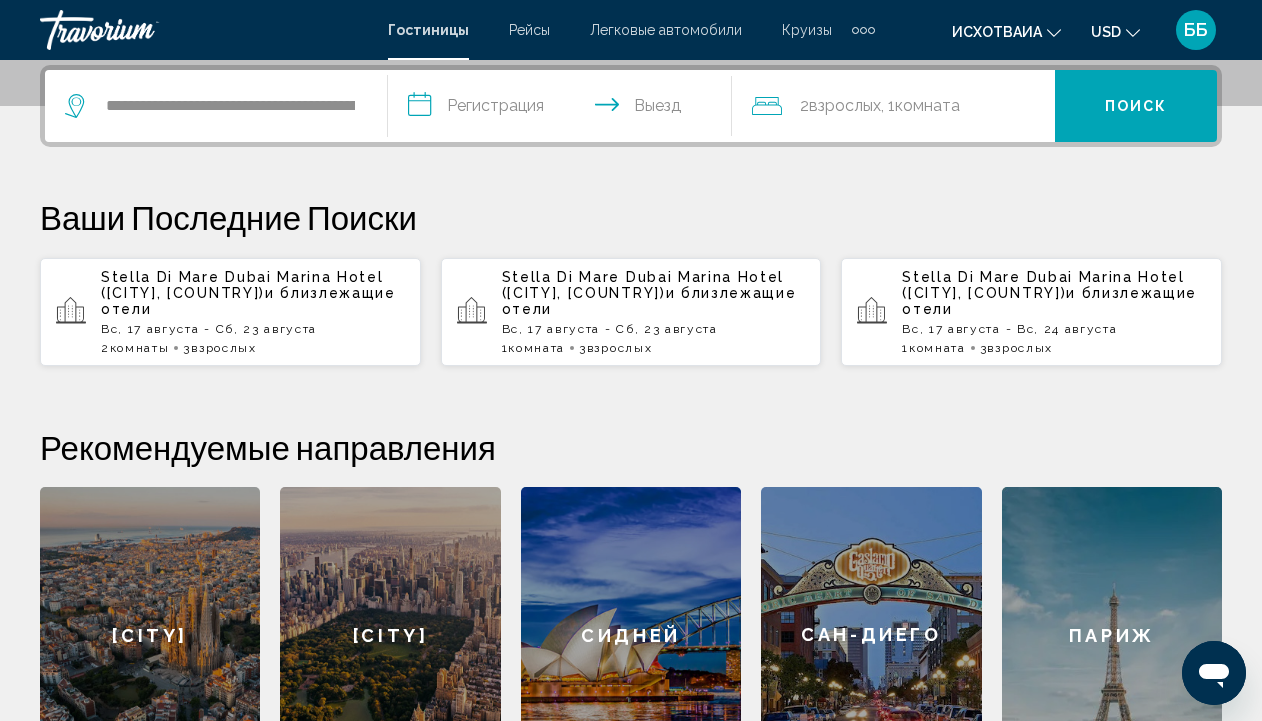 click on "**********" at bounding box center (563, 109) 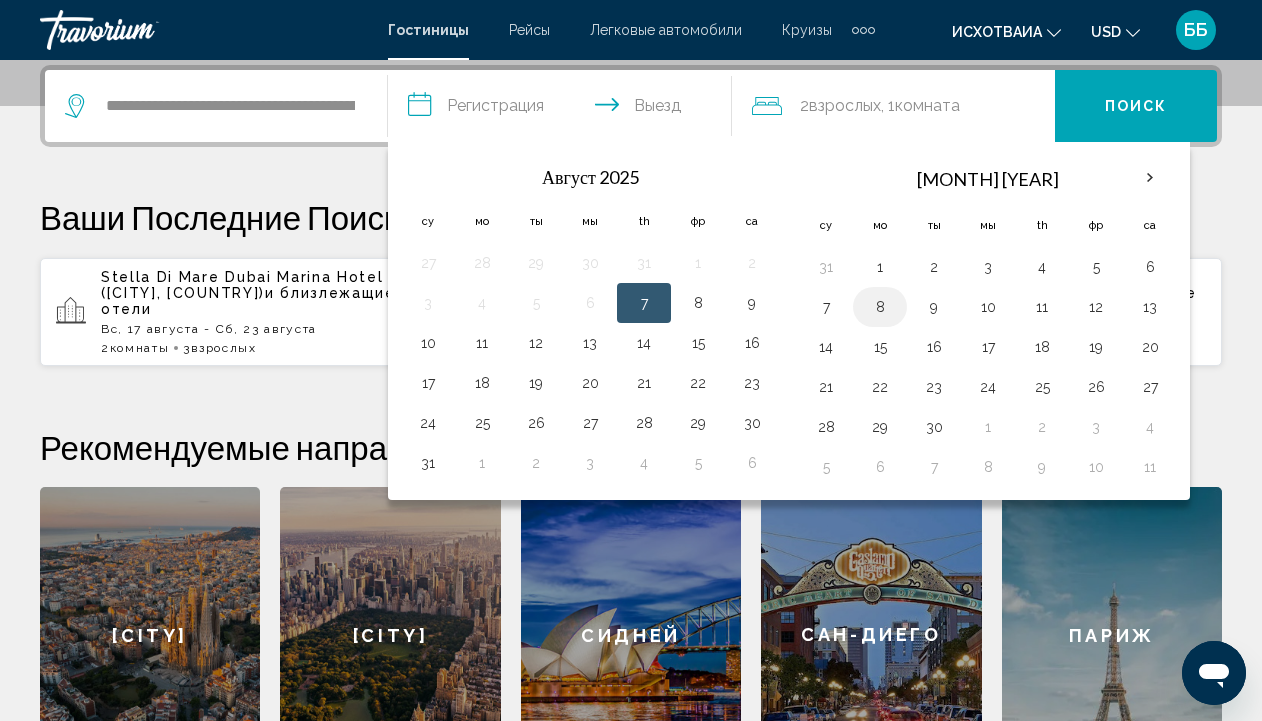 click on "8" at bounding box center (880, 307) 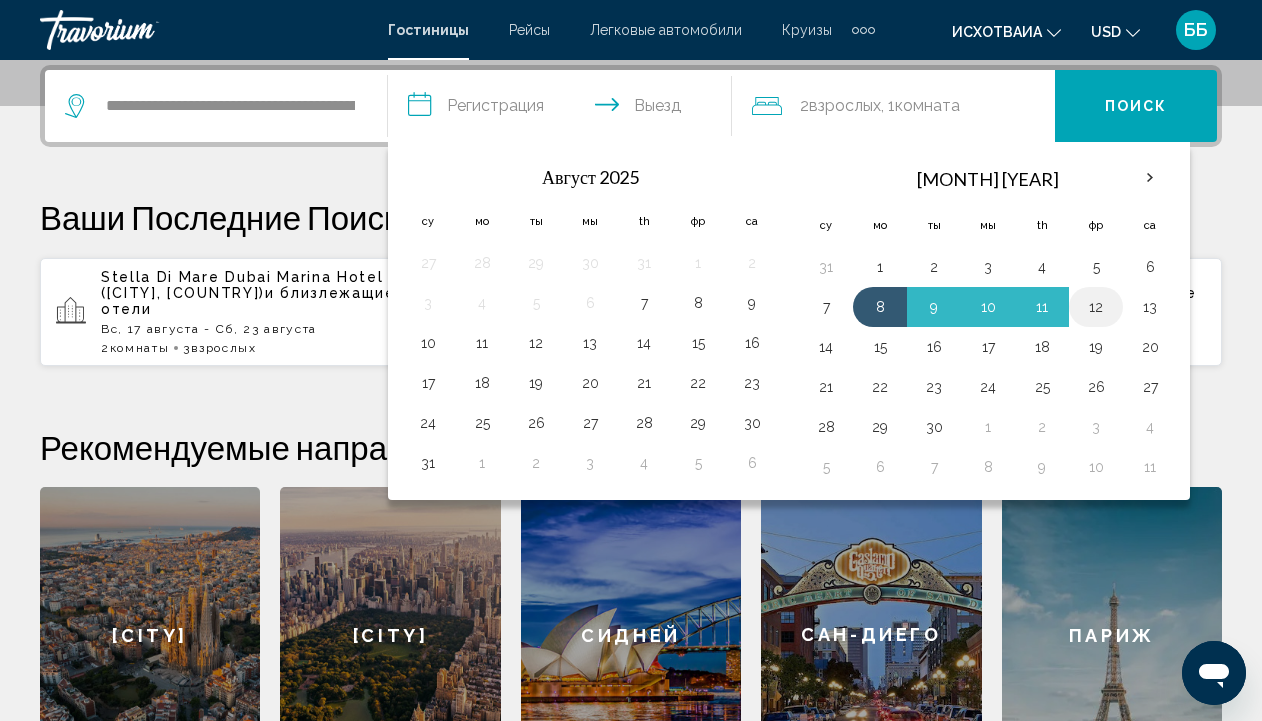 click on "12" at bounding box center (1096, 307) 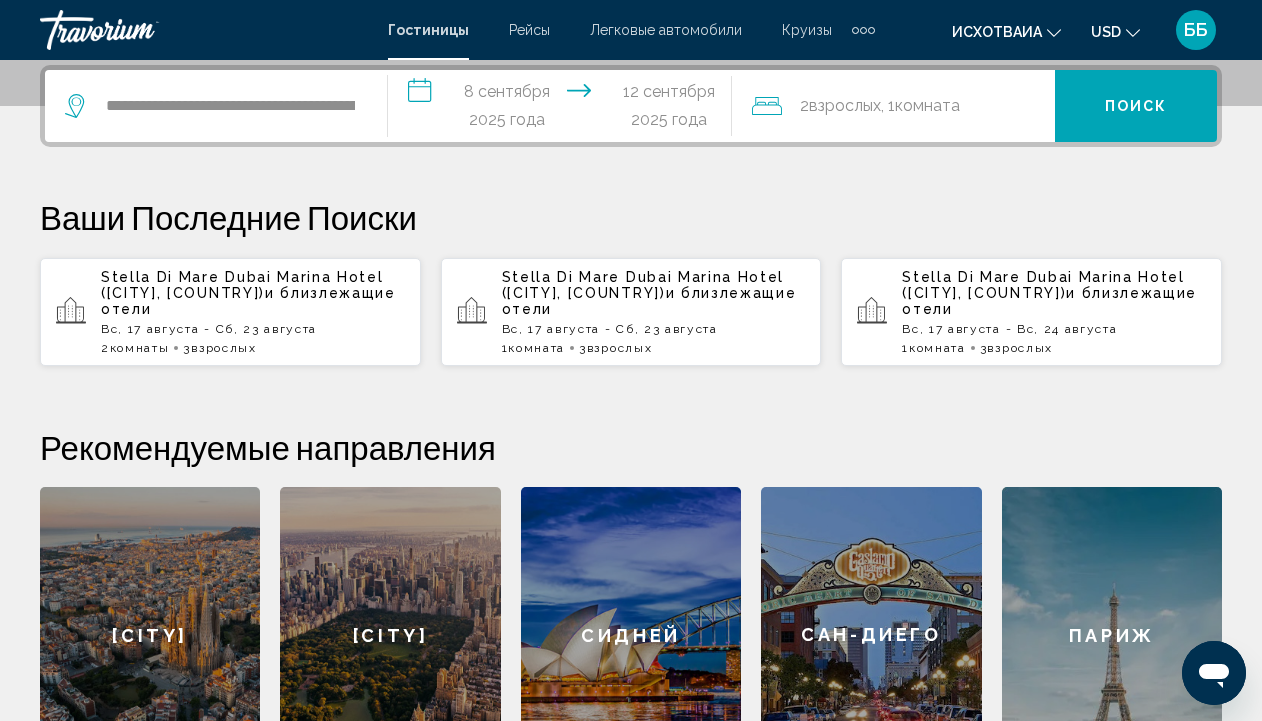 click on "ПОИСК" at bounding box center (1136, 107) 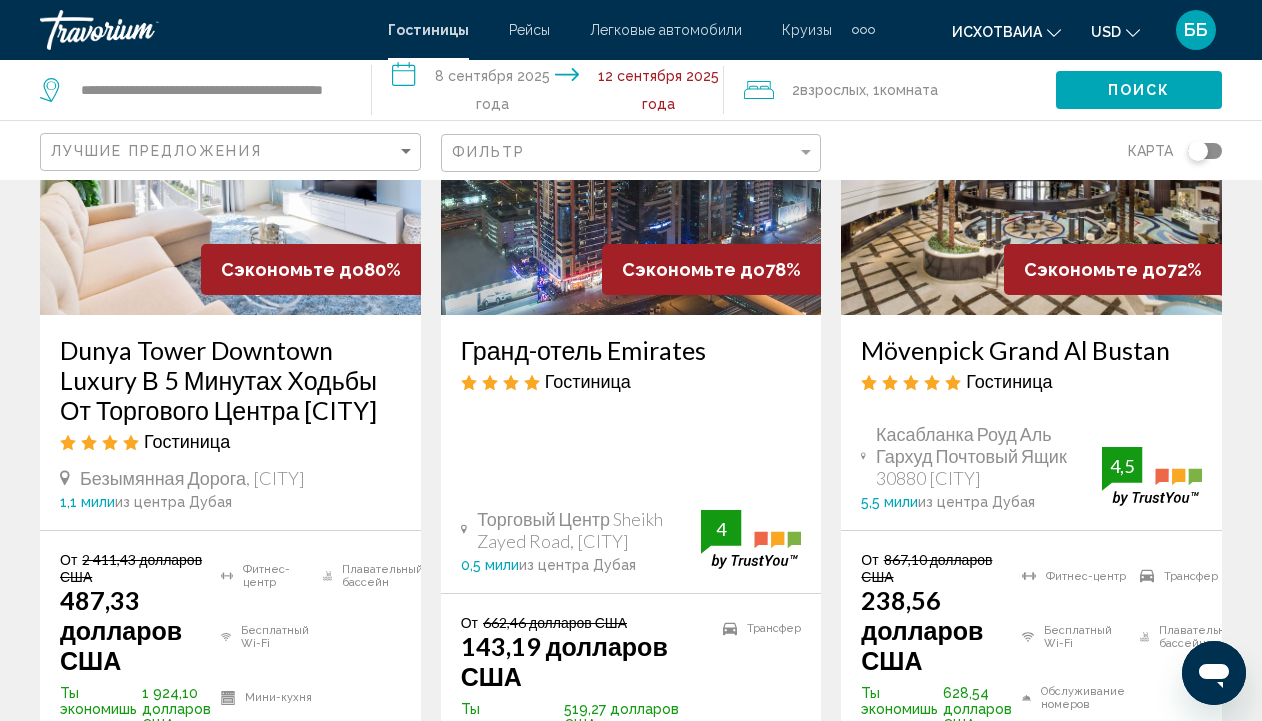 scroll, scrollTop: 293, scrollLeft: 0, axis: vertical 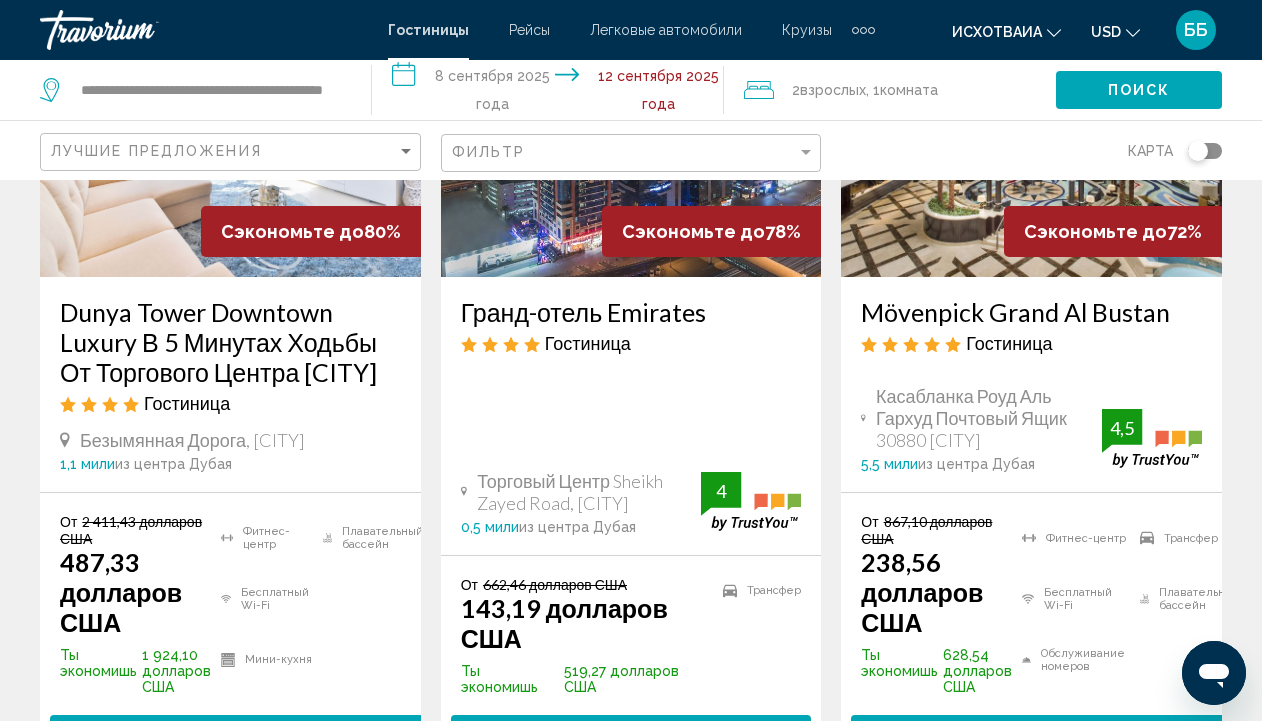 click on "Mövenpick Grand Al Bustan" at bounding box center (1031, 312) 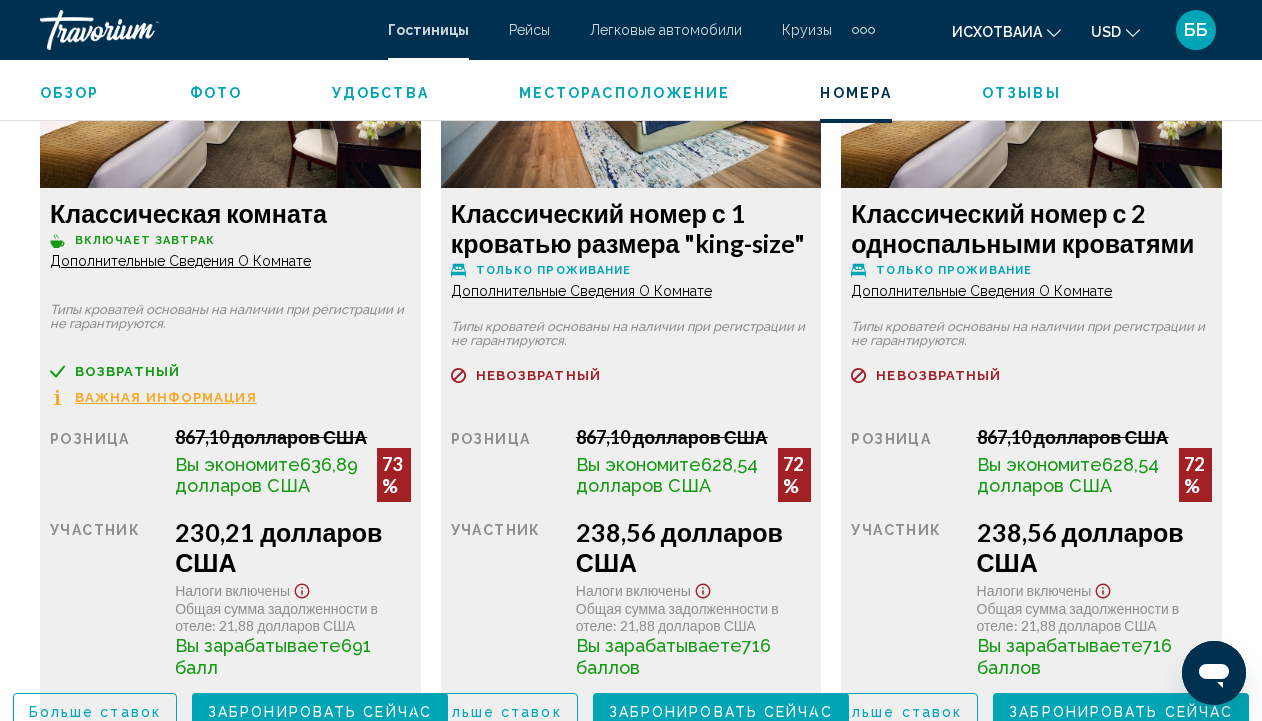 scroll, scrollTop: 3274, scrollLeft: 0, axis: vertical 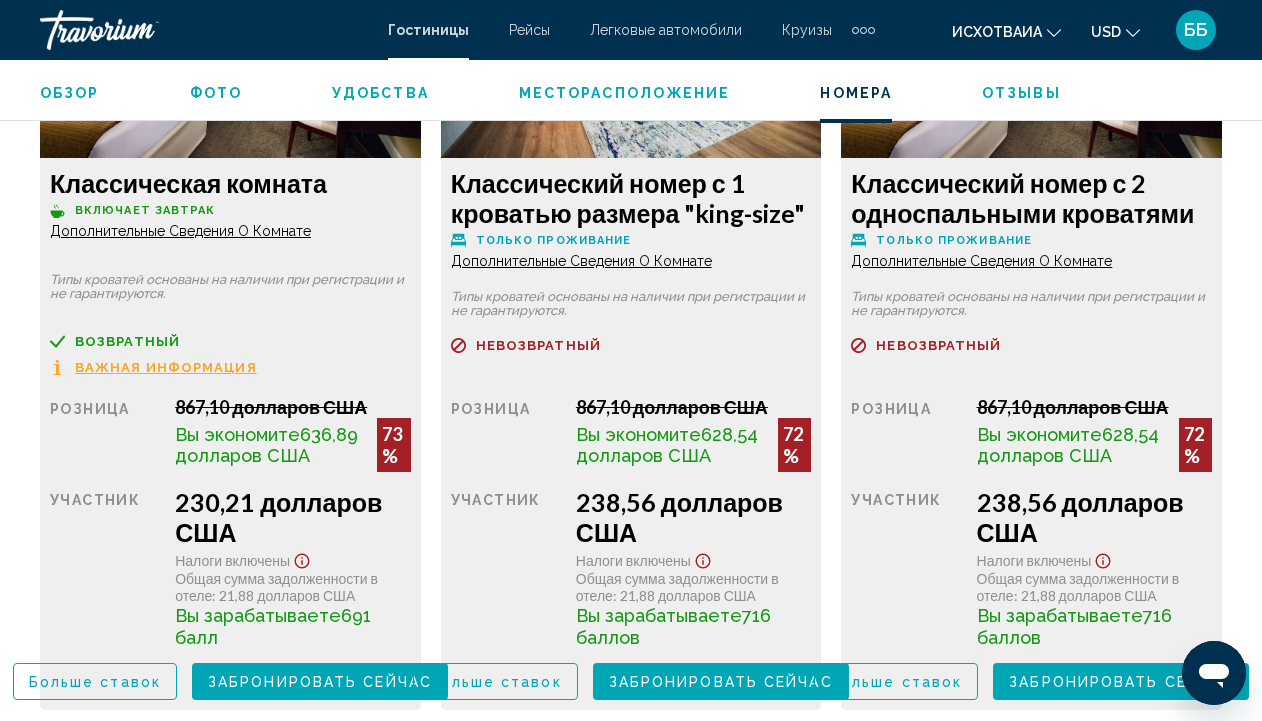 click on "Круизы" at bounding box center [807, 30] 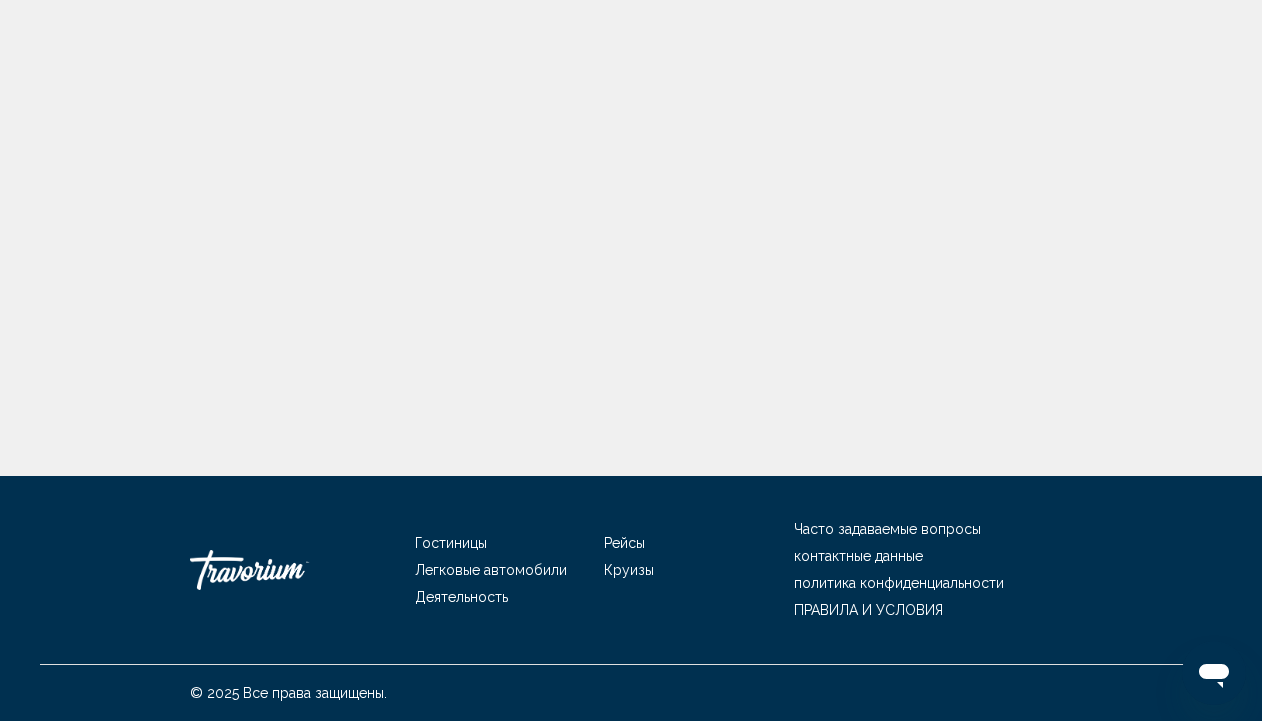 scroll, scrollTop: 0, scrollLeft: 0, axis: both 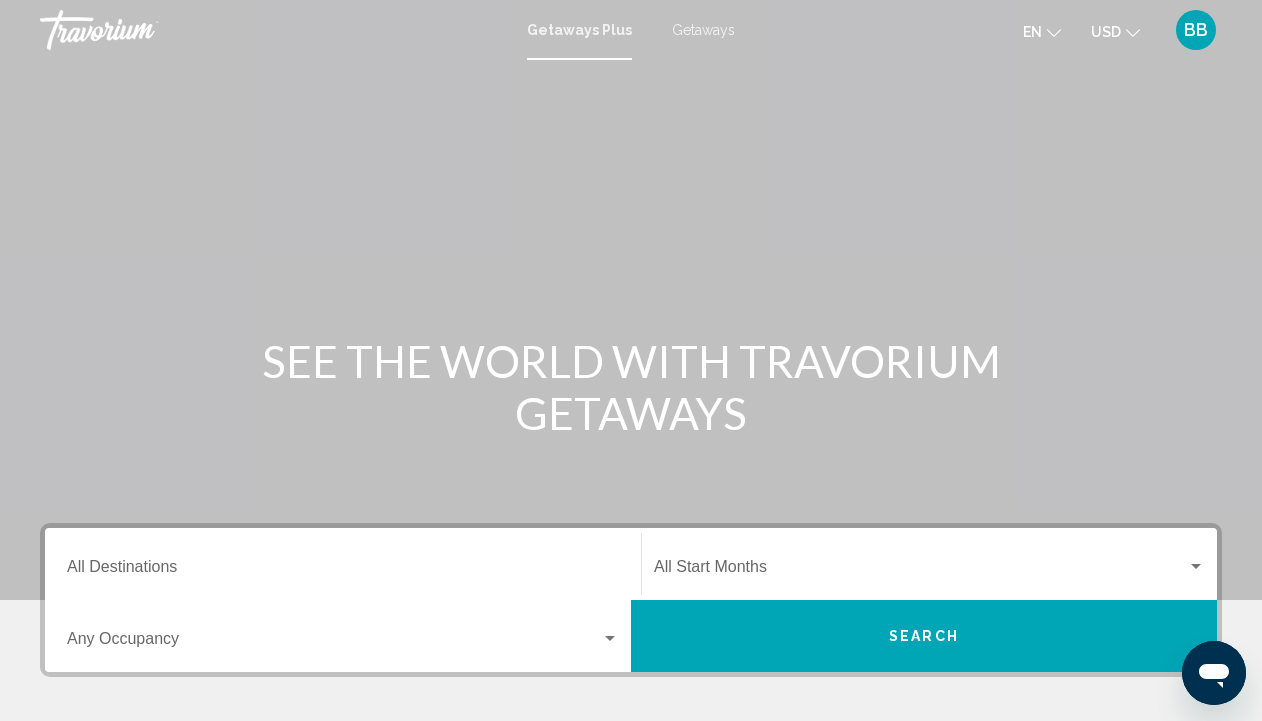 click on "Getaways" at bounding box center (703, 30) 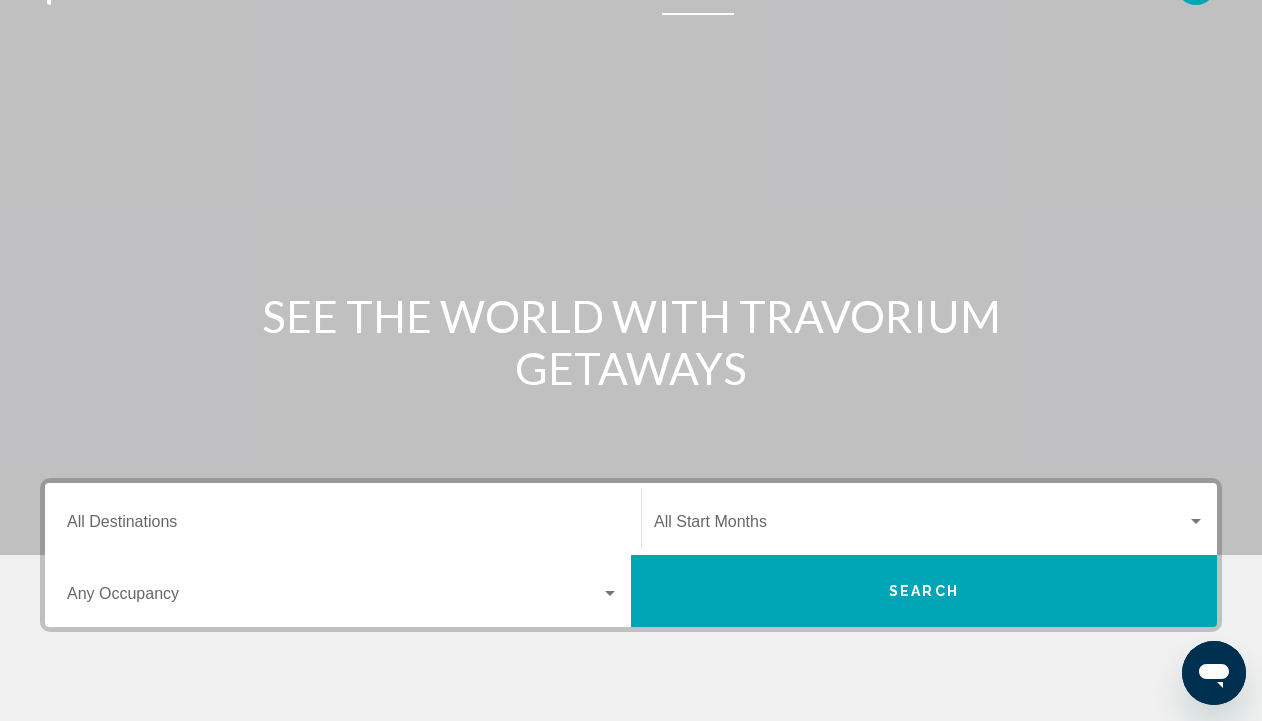 scroll, scrollTop: 65, scrollLeft: 0, axis: vertical 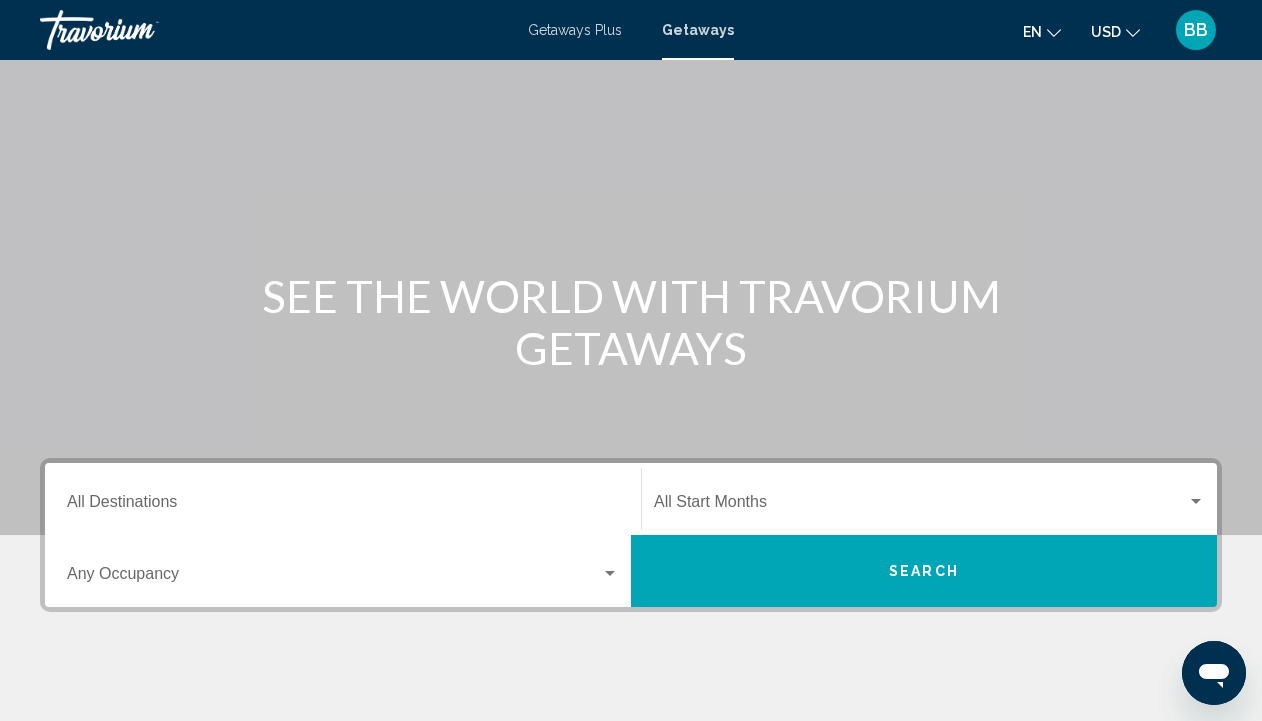 click at bounding box center [610, 574] 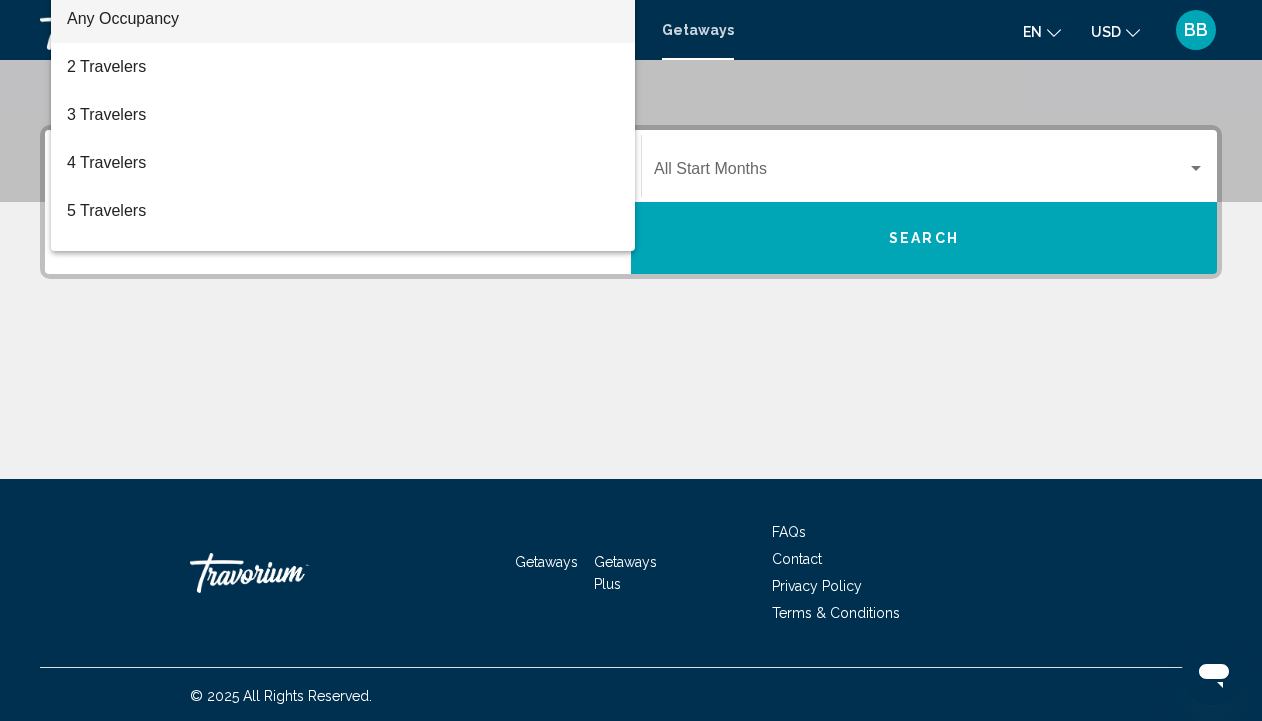 scroll, scrollTop: 401, scrollLeft: 0, axis: vertical 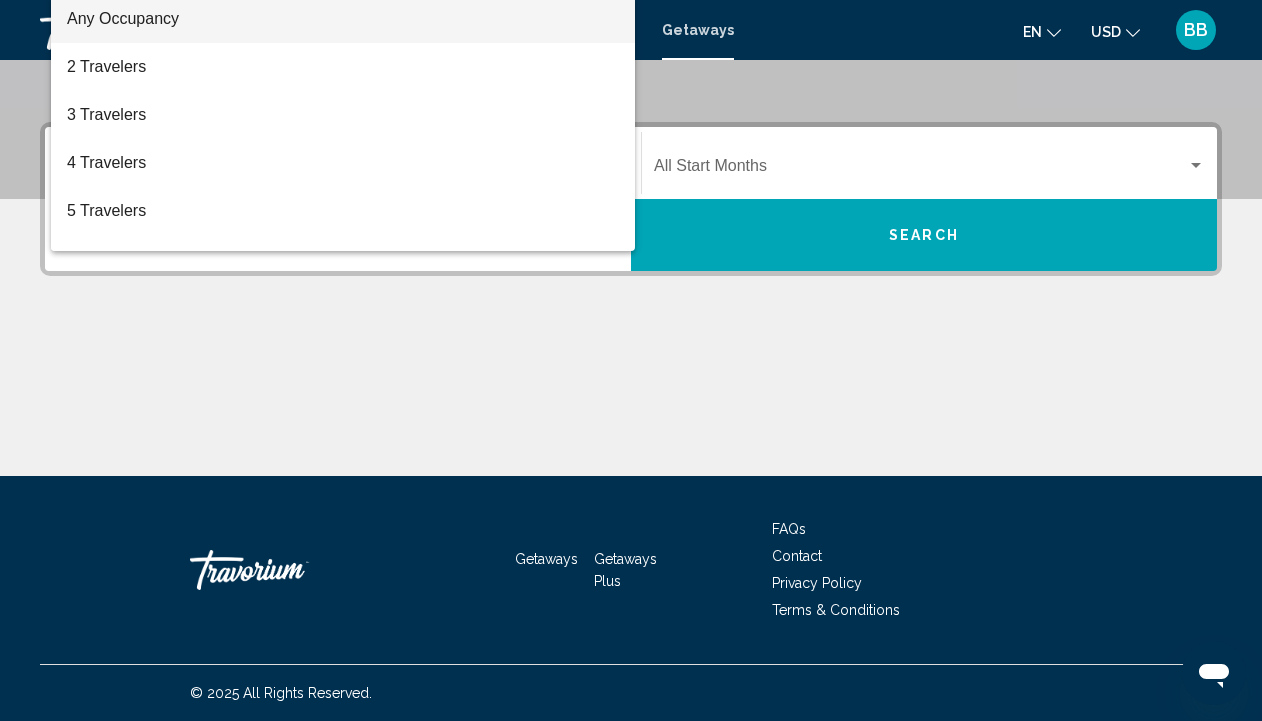 click at bounding box center [631, 360] 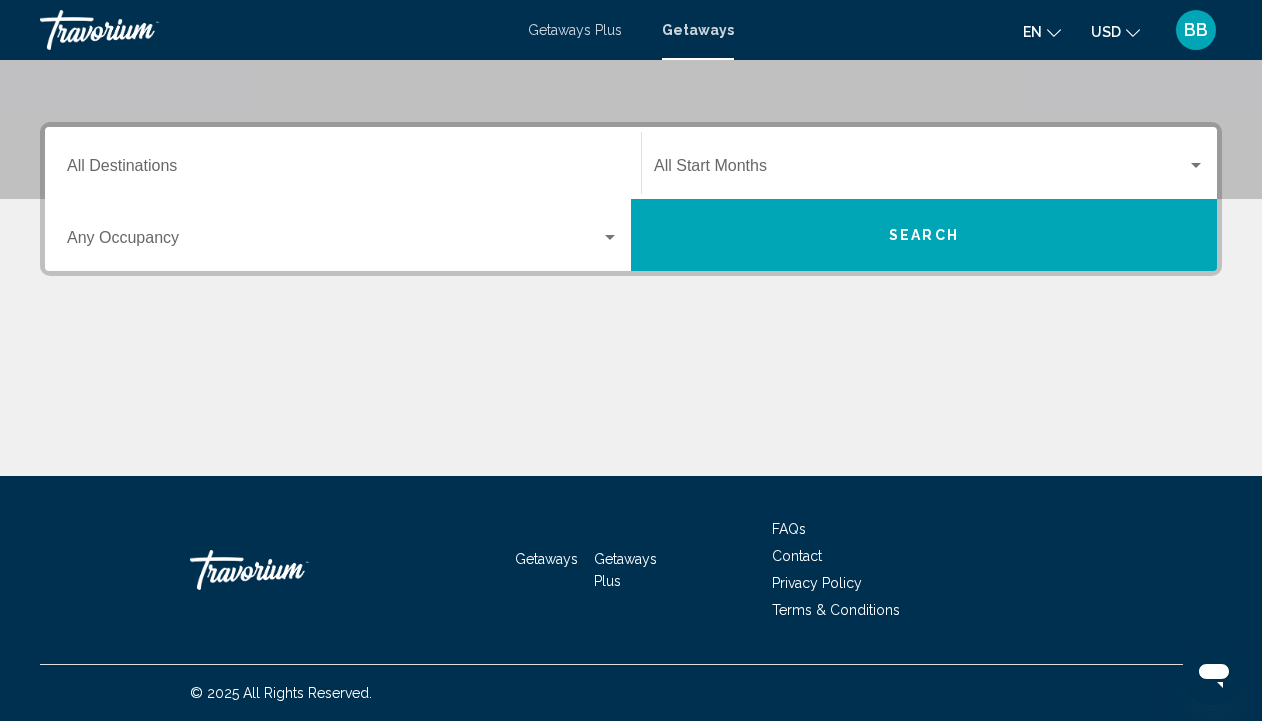 click at bounding box center (1196, 166) 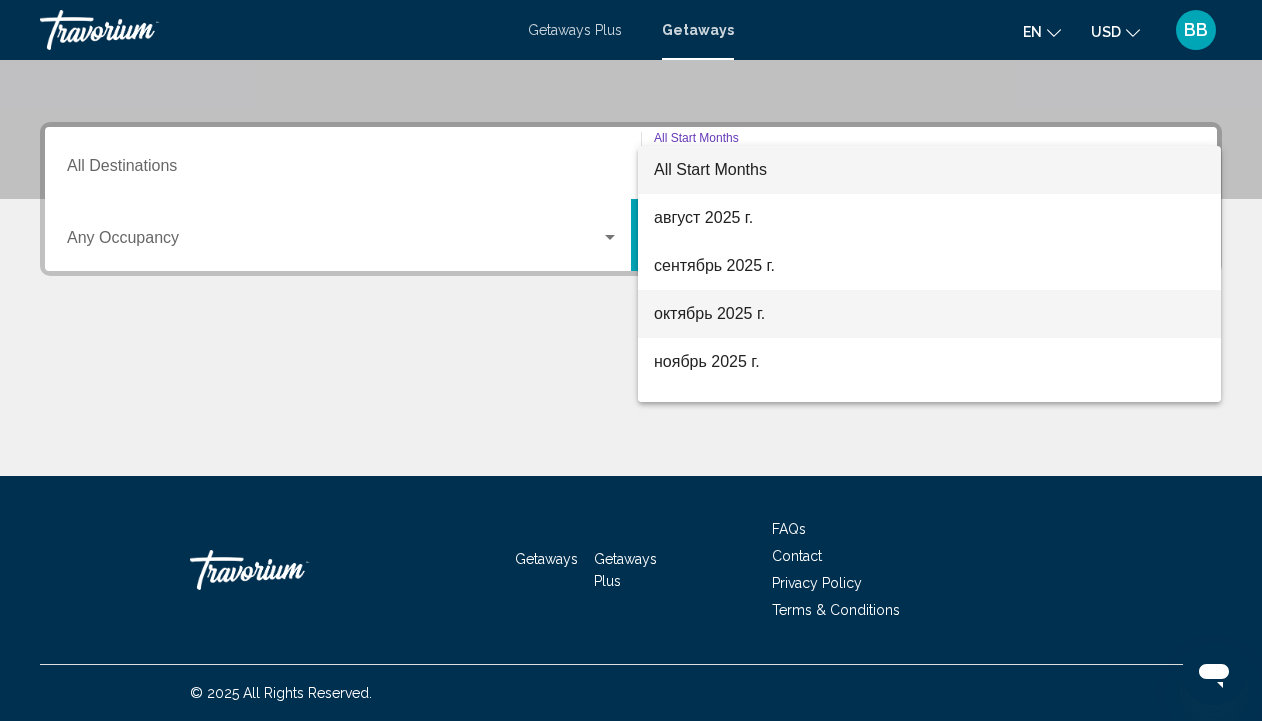 click on "октябрь 2025 г." at bounding box center (929, 314) 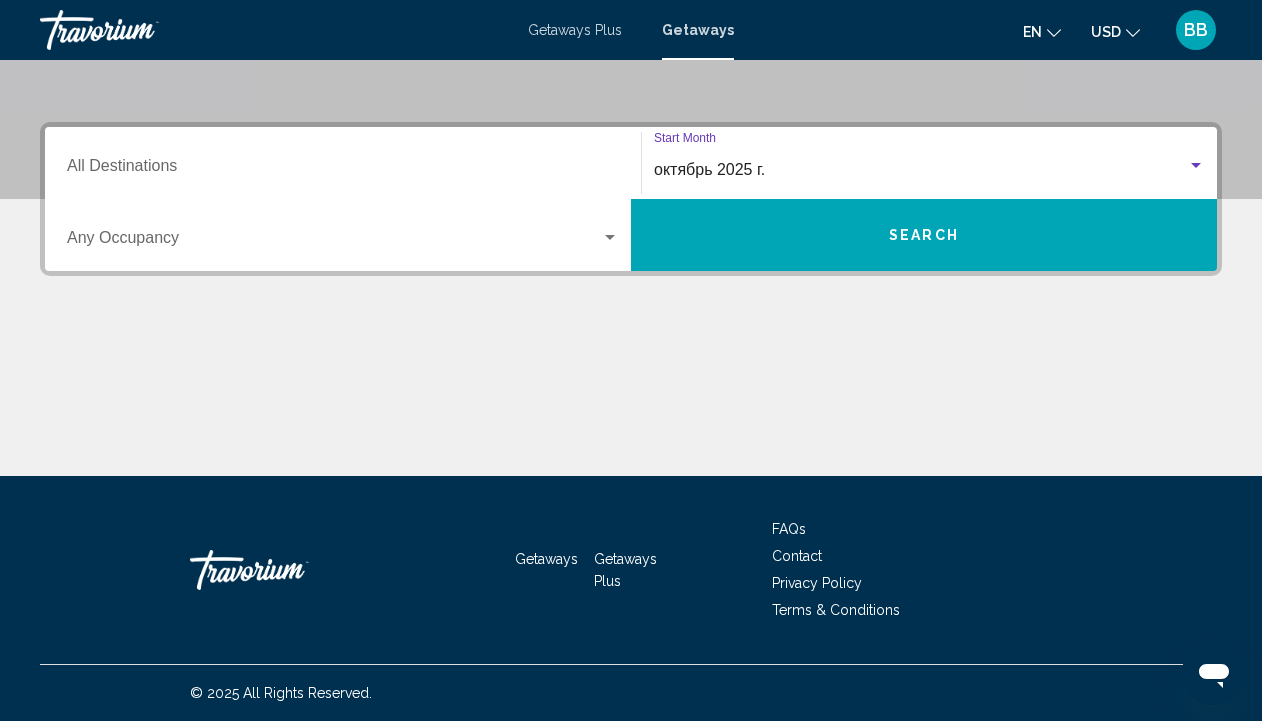 click at bounding box center (610, 238) 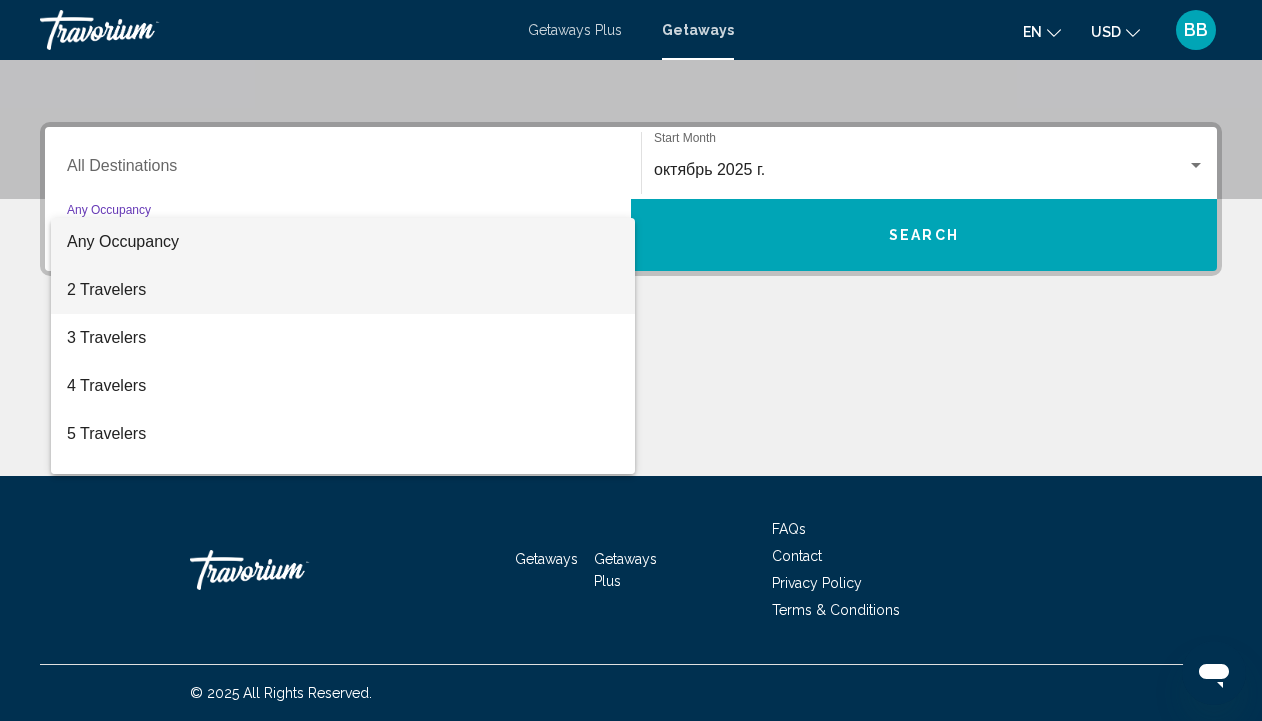 click on "2 Travelers" at bounding box center [343, 290] 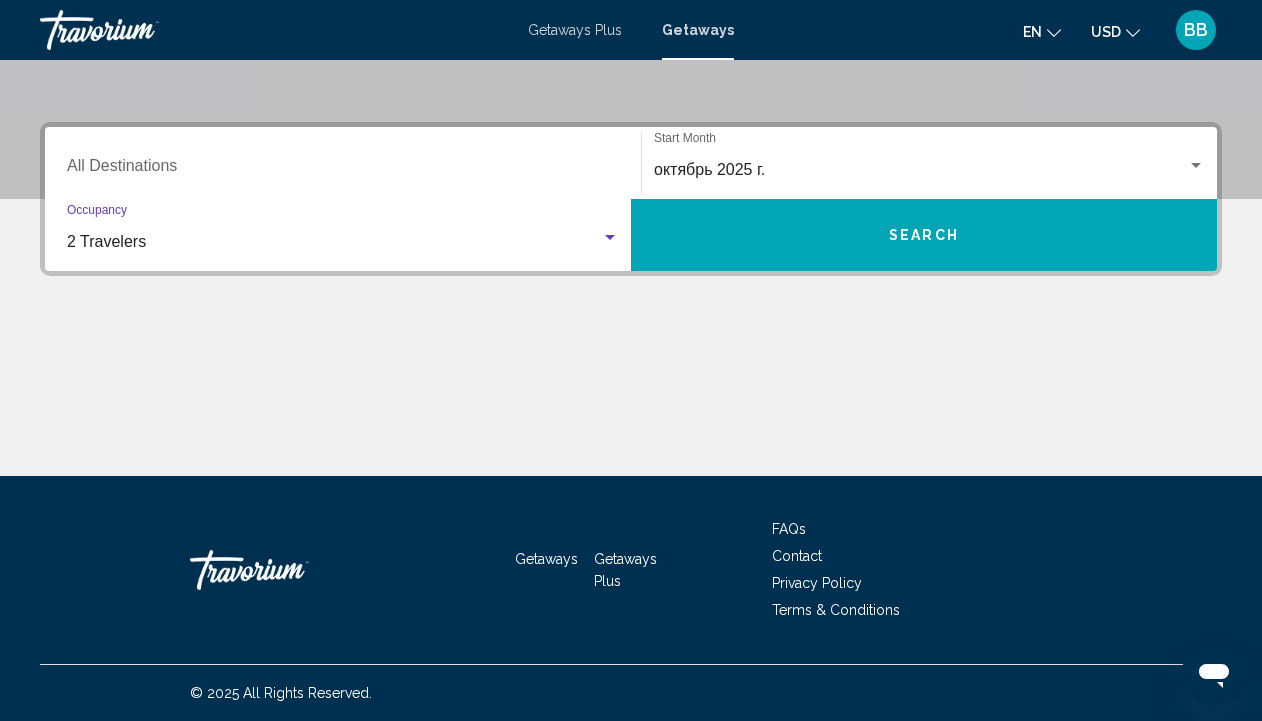 click at bounding box center [631, 401] 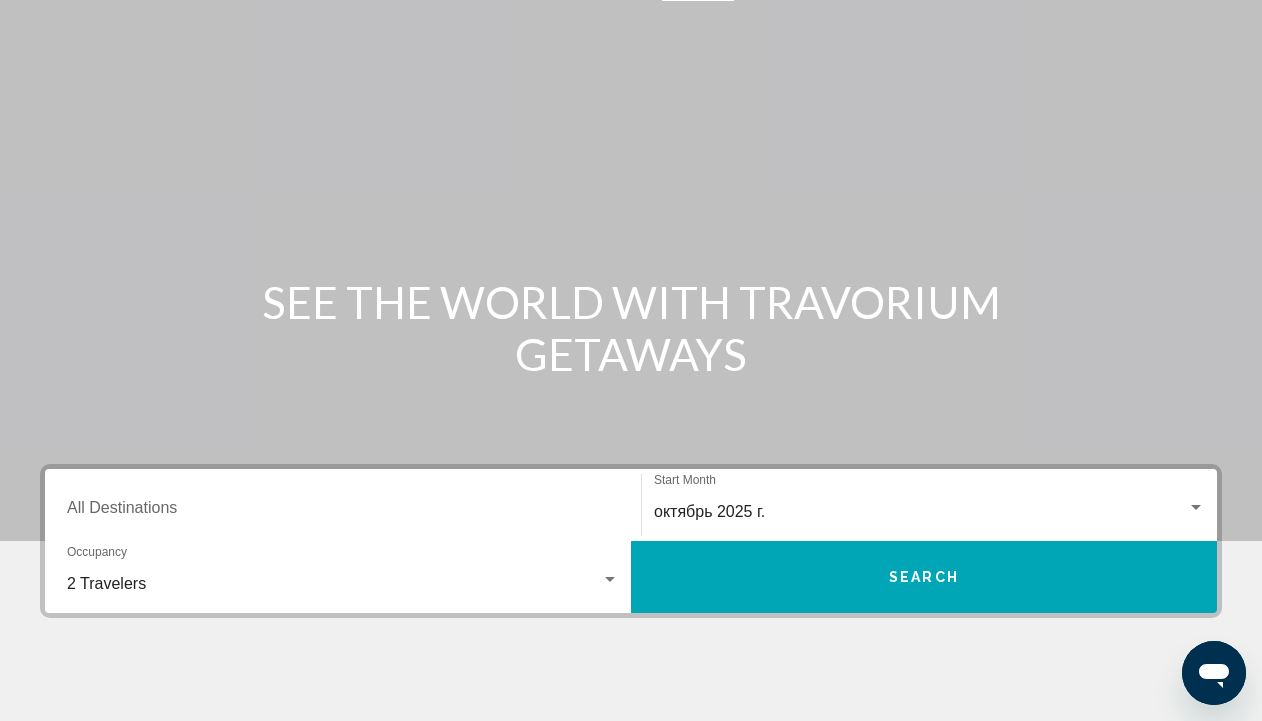 scroll, scrollTop: 60, scrollLeft: 0, axis: vertical 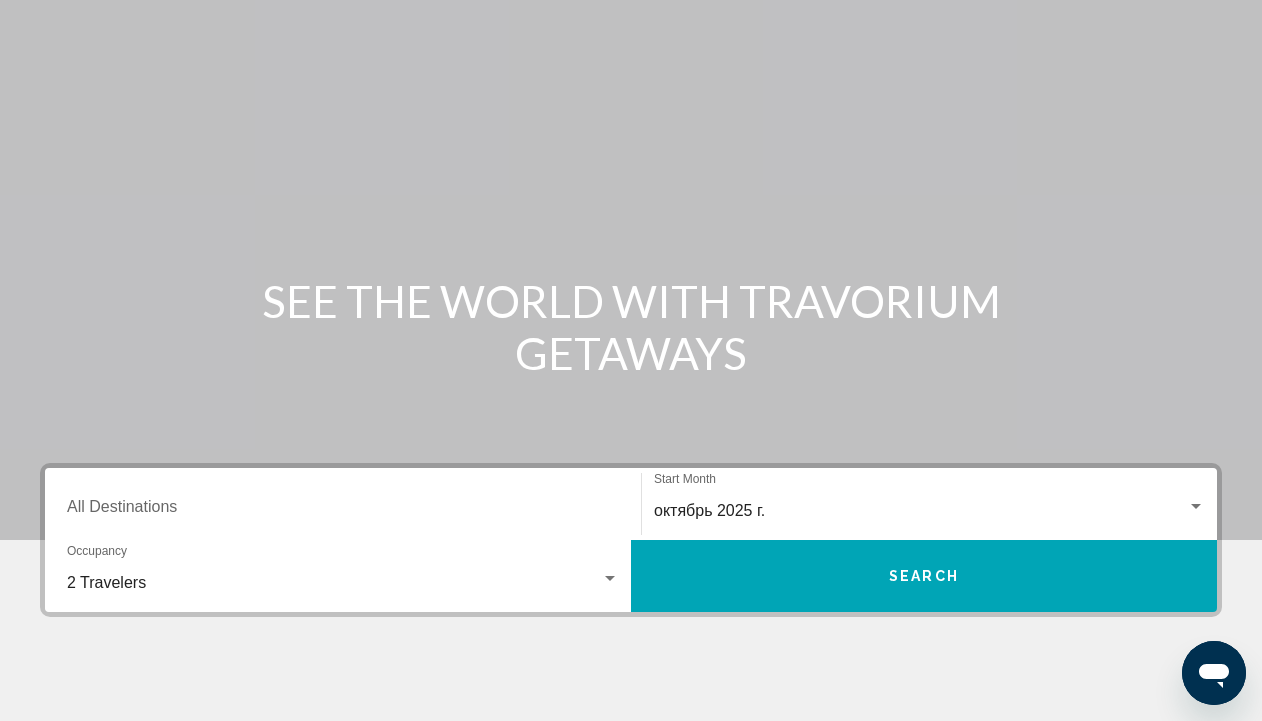 click on "Destination All Destinations" at bounding box center (343, 511) 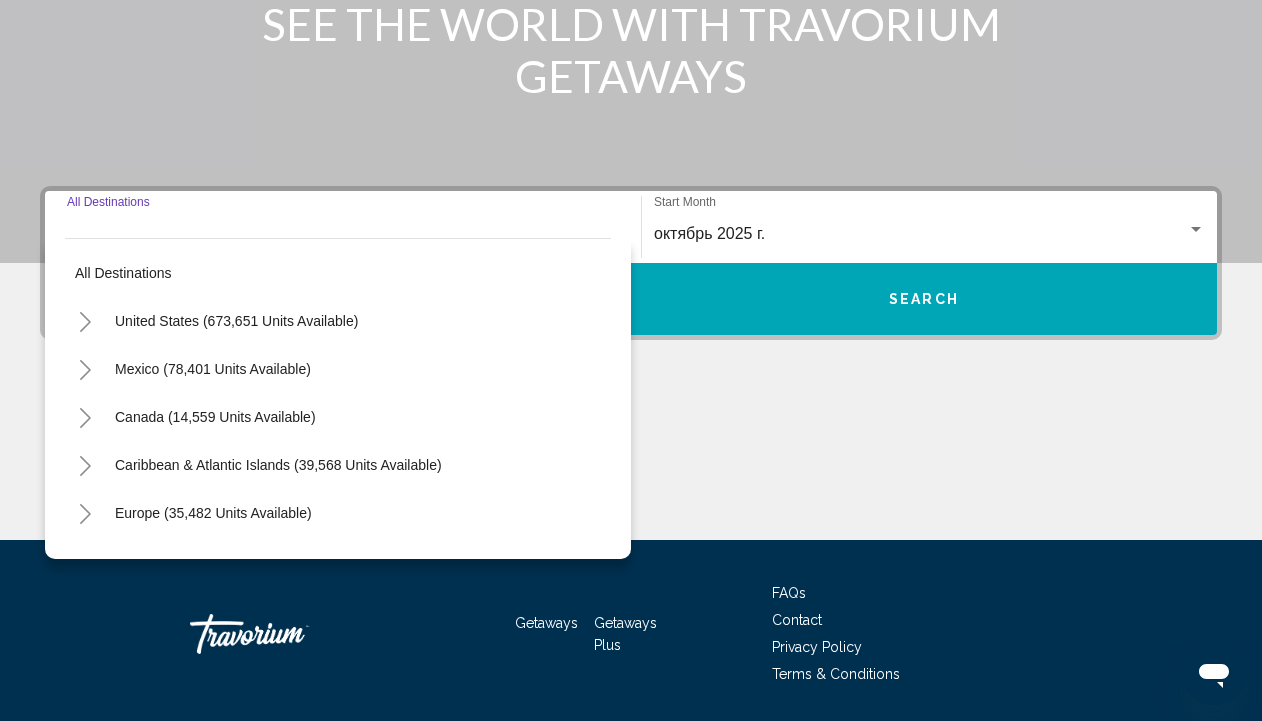 scroll, scrollTop: 401, scrollLeft: 0, axis: vertical 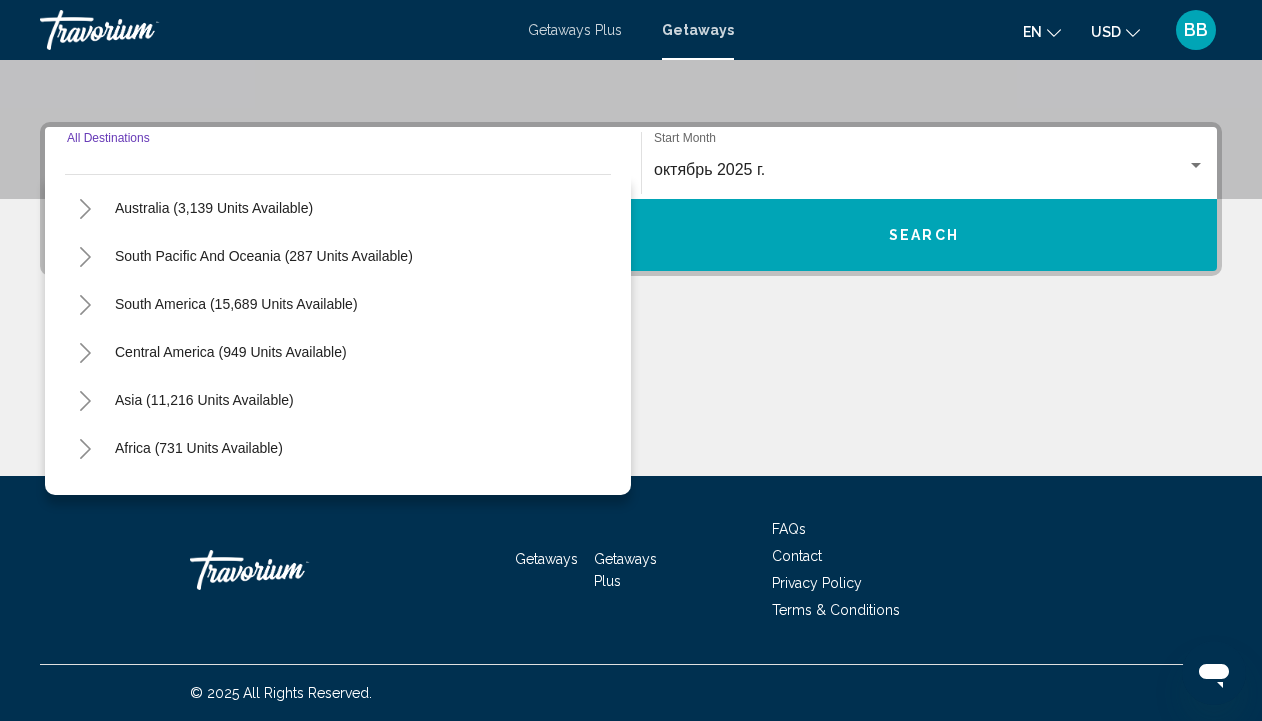 click 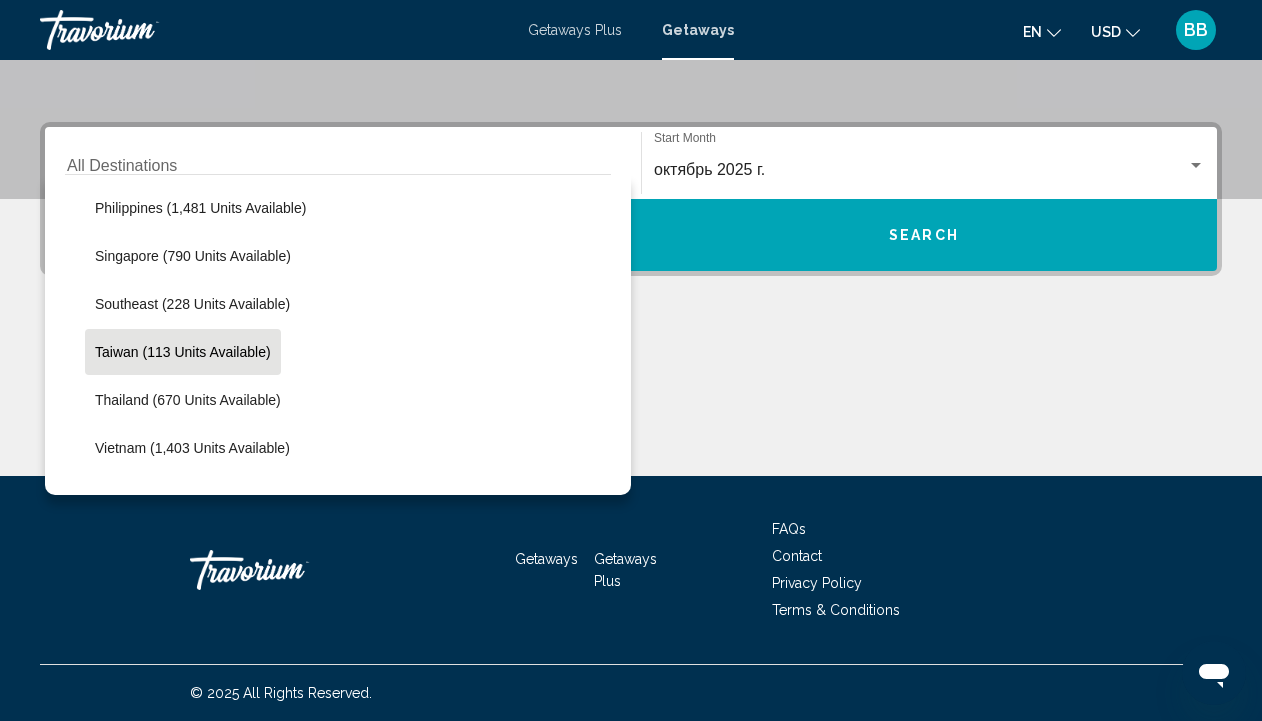 scroll, scrollTop: 964, scrollLeft: 0, axis: vertical 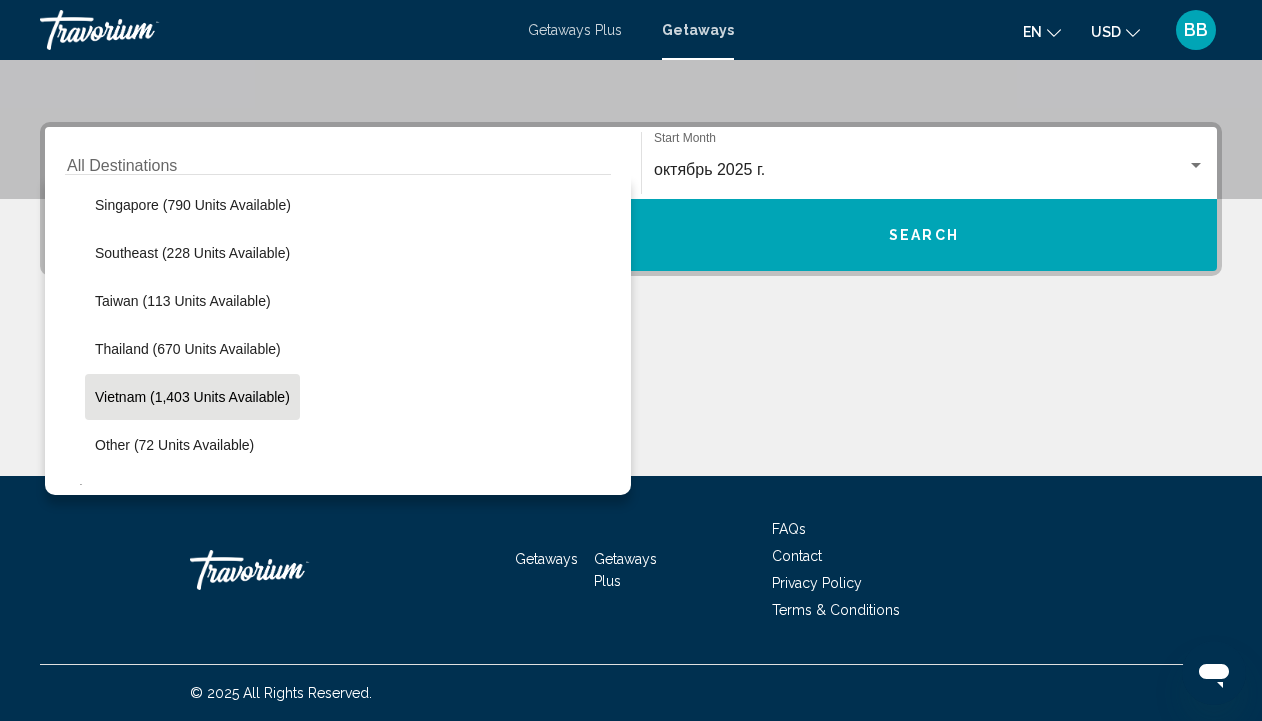 click on "Vietnam (1,403 units available)" 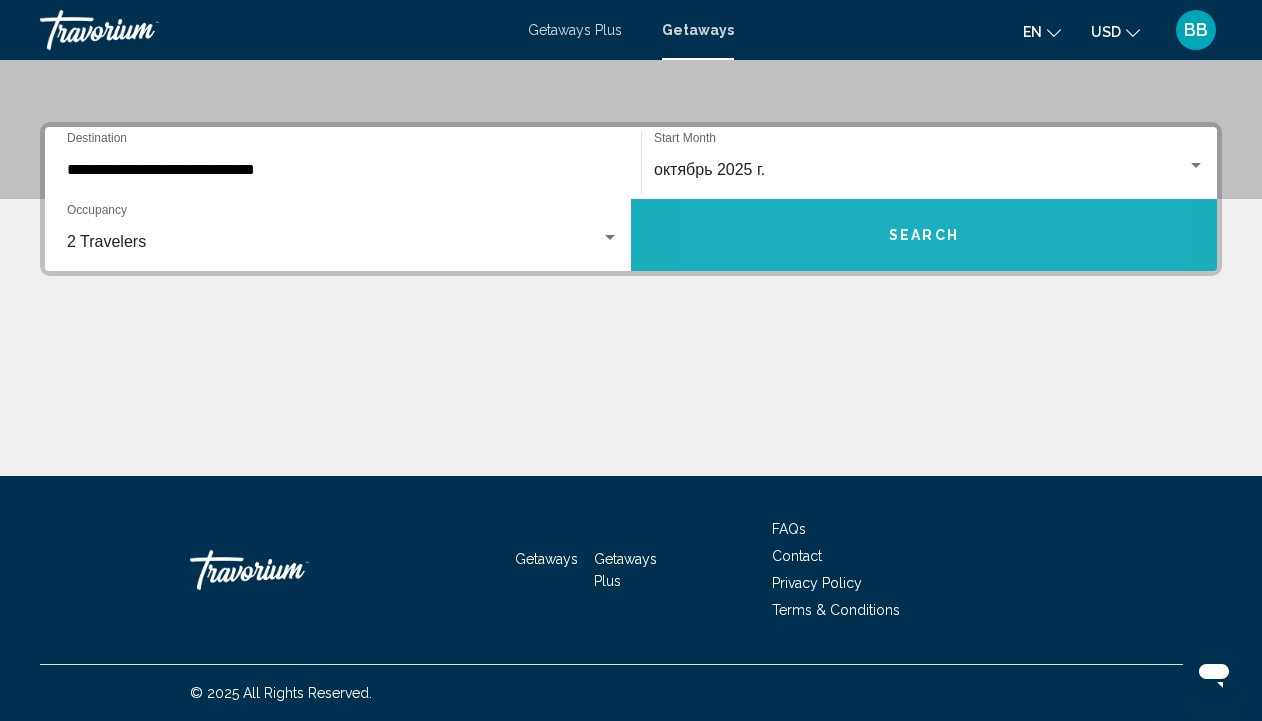 click on "Search" at bounding box center (924, 235) 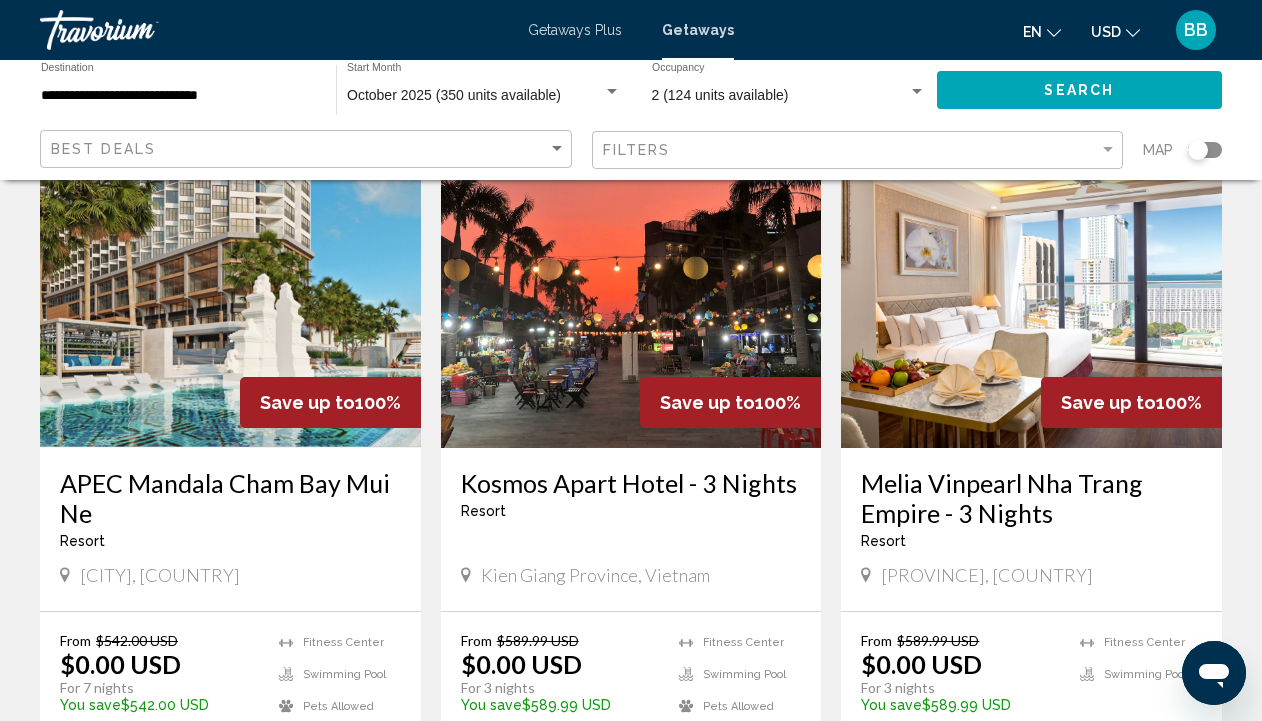 scroll, scrollTop: 149, scrollLeft: 0, axis: vertical 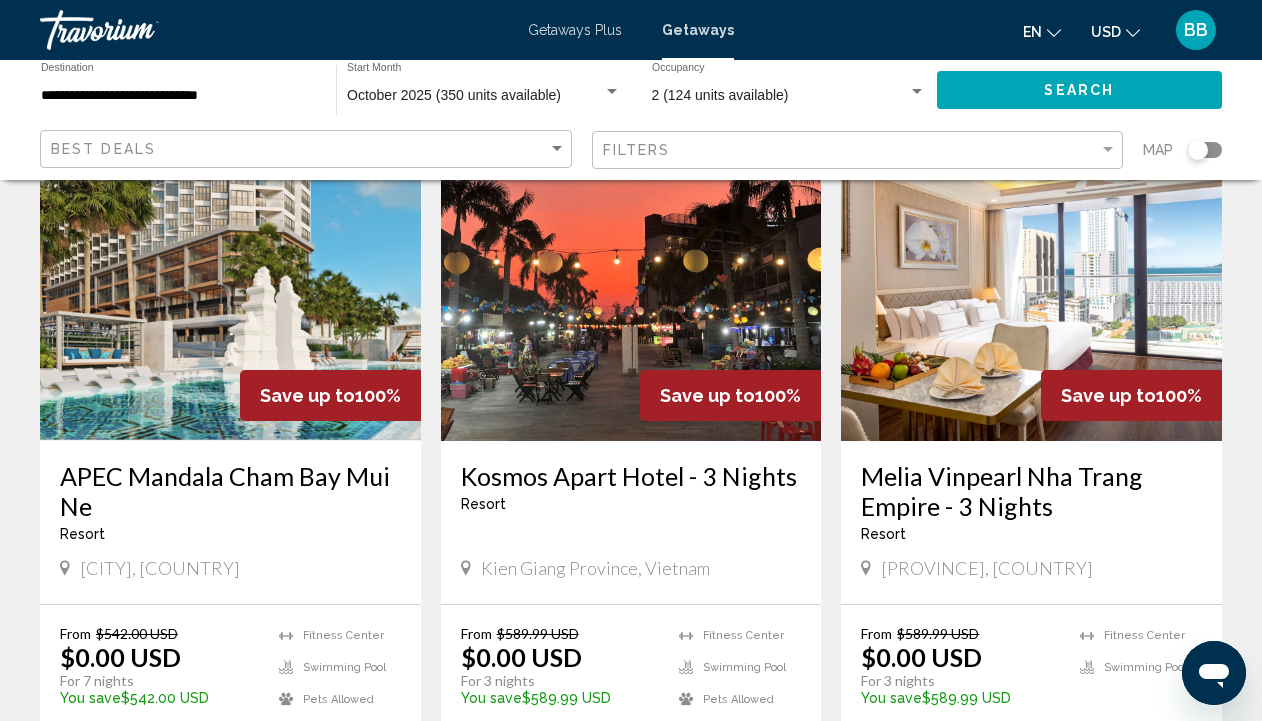 click at bounding box center [230, 281] 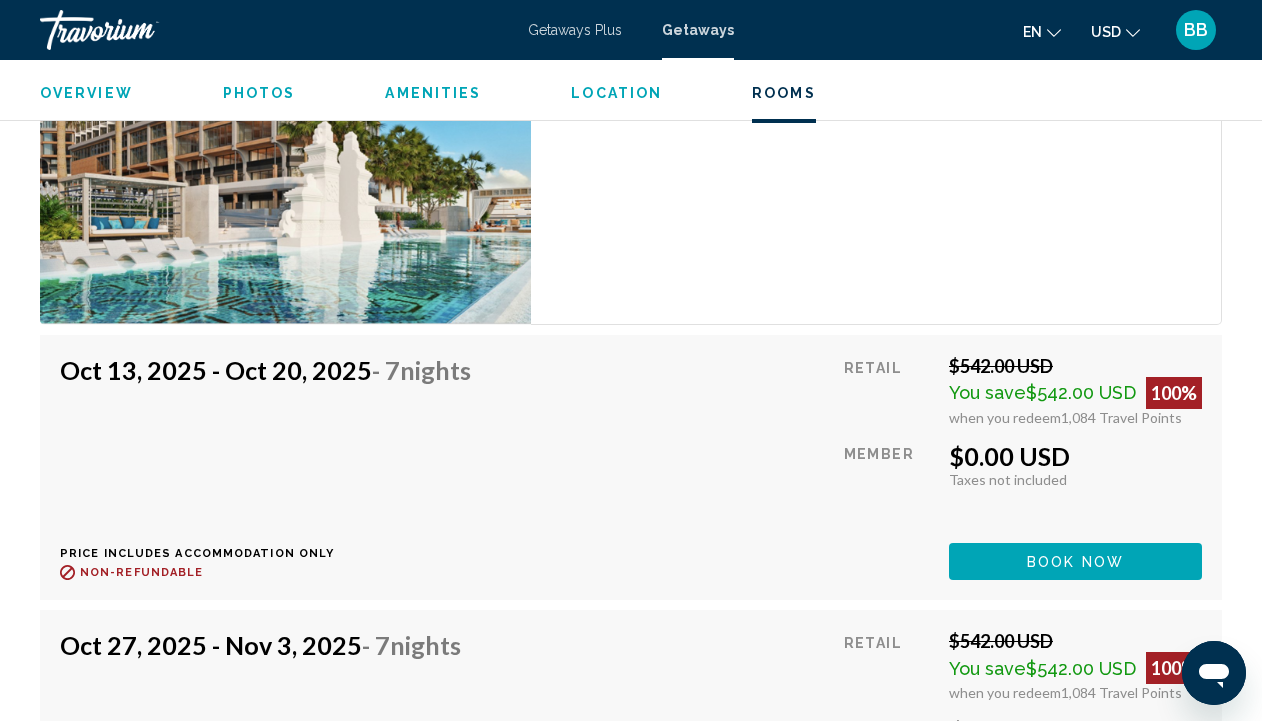 scroll, scrollTop: 3564, scrollLeft: 0, axis: vertical 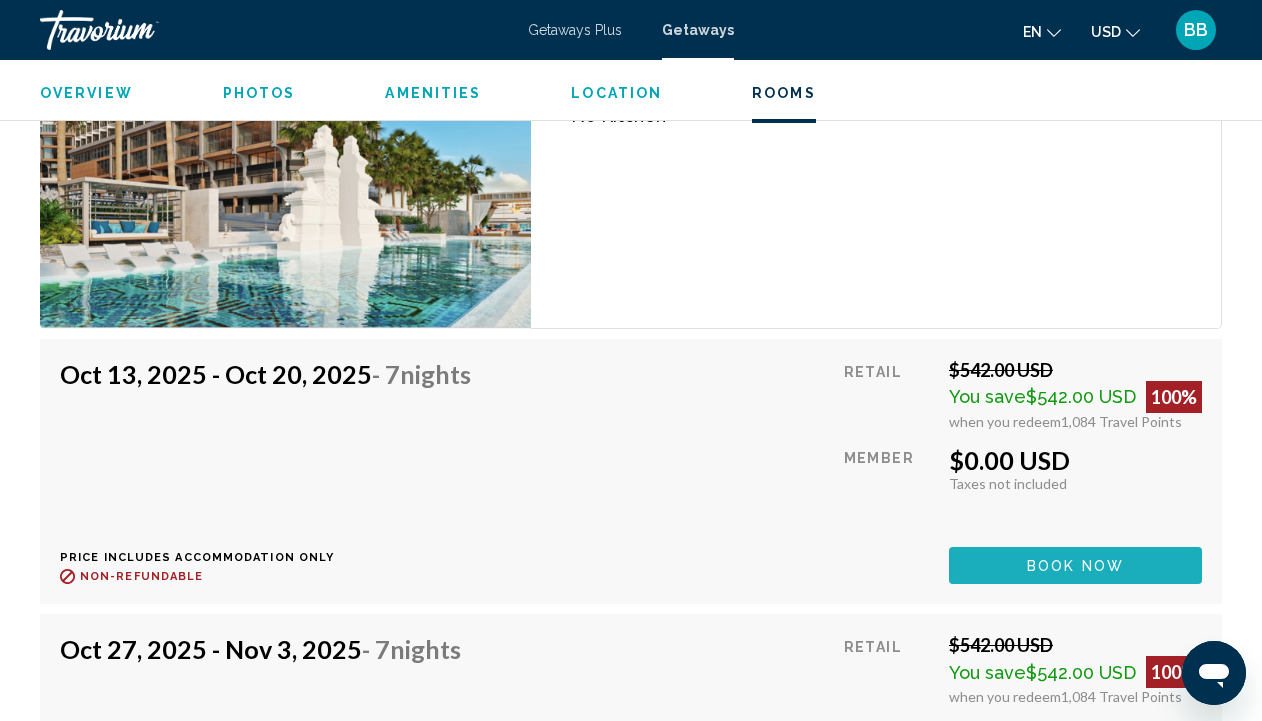 click on "Book now" at bounding box center [1075, 566] 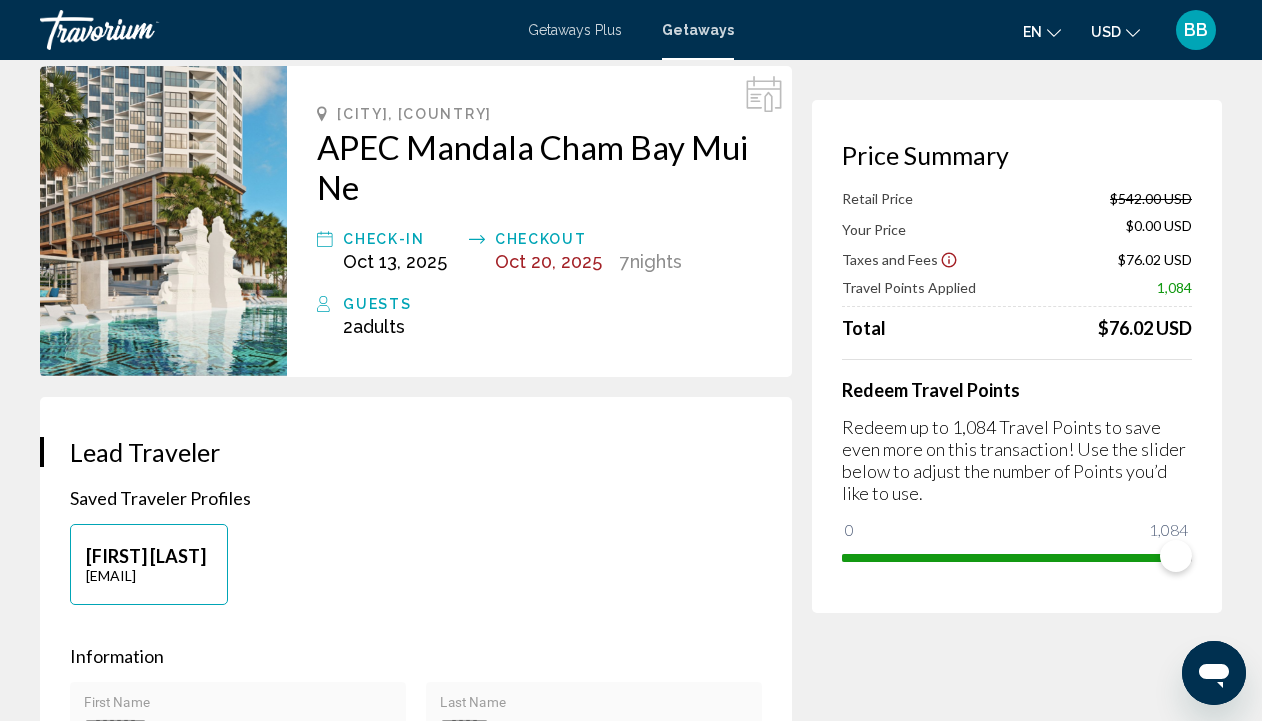 scroll, scrollTop: 81, scrollLeft: 0, axis: vertical 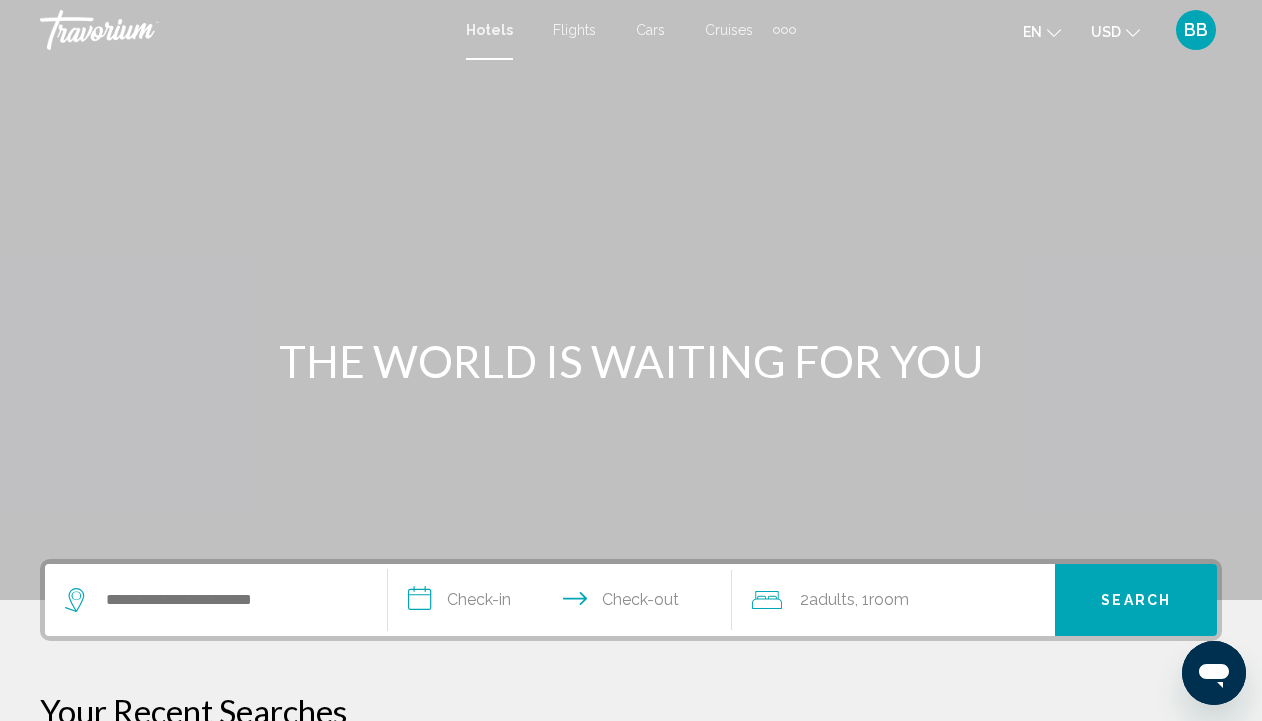 click at bounding box center [216, 600] 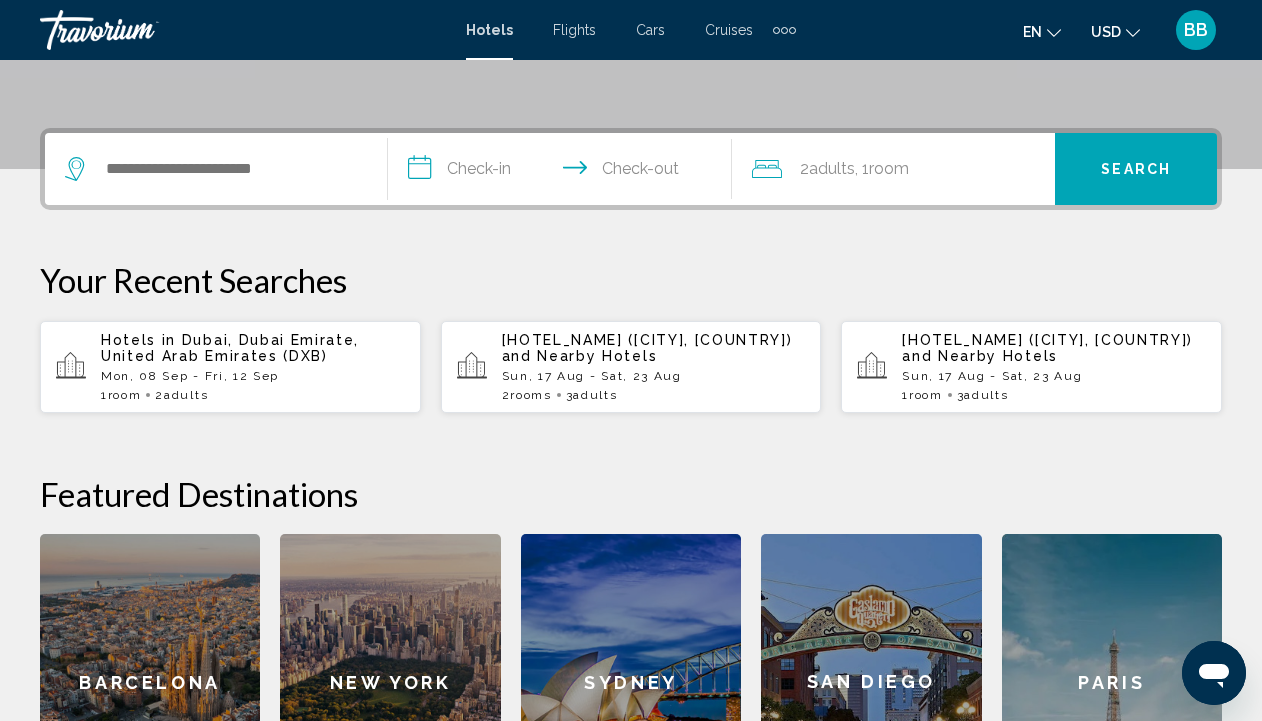 scroll, scrollTop: 494, scrollLeft: 0, axis: vertical 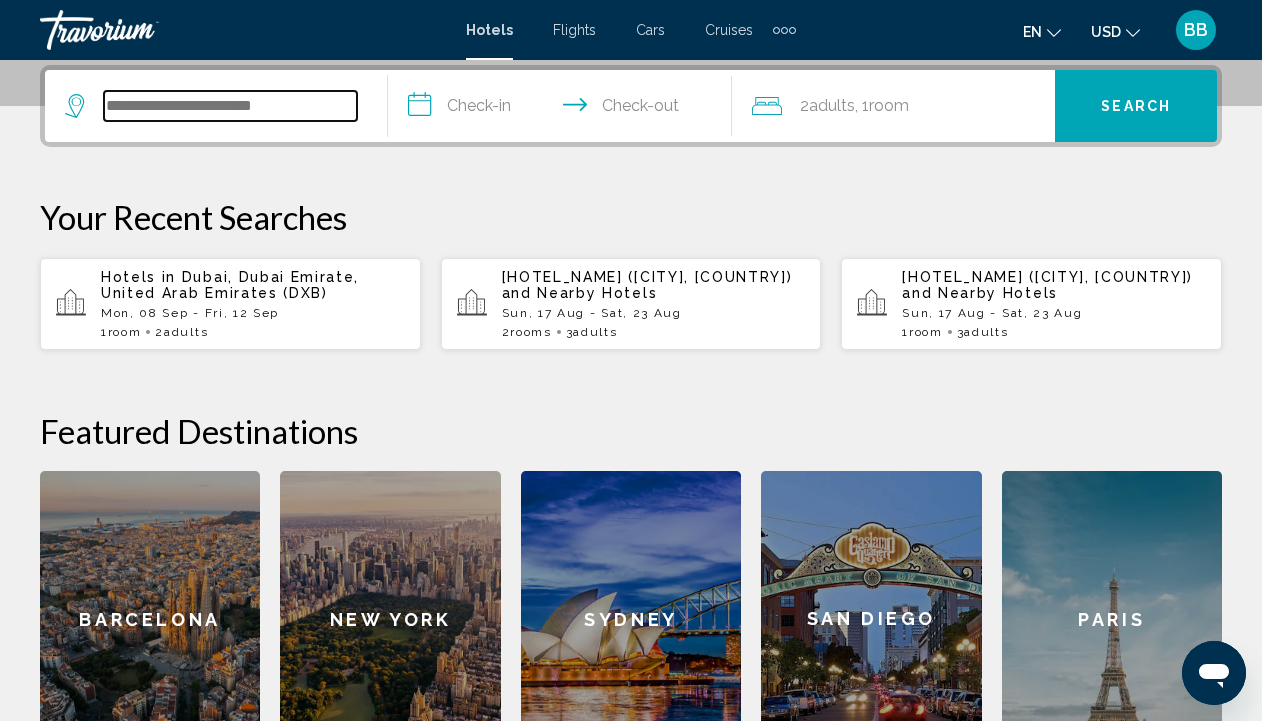 click at bounding box center [230, 106] 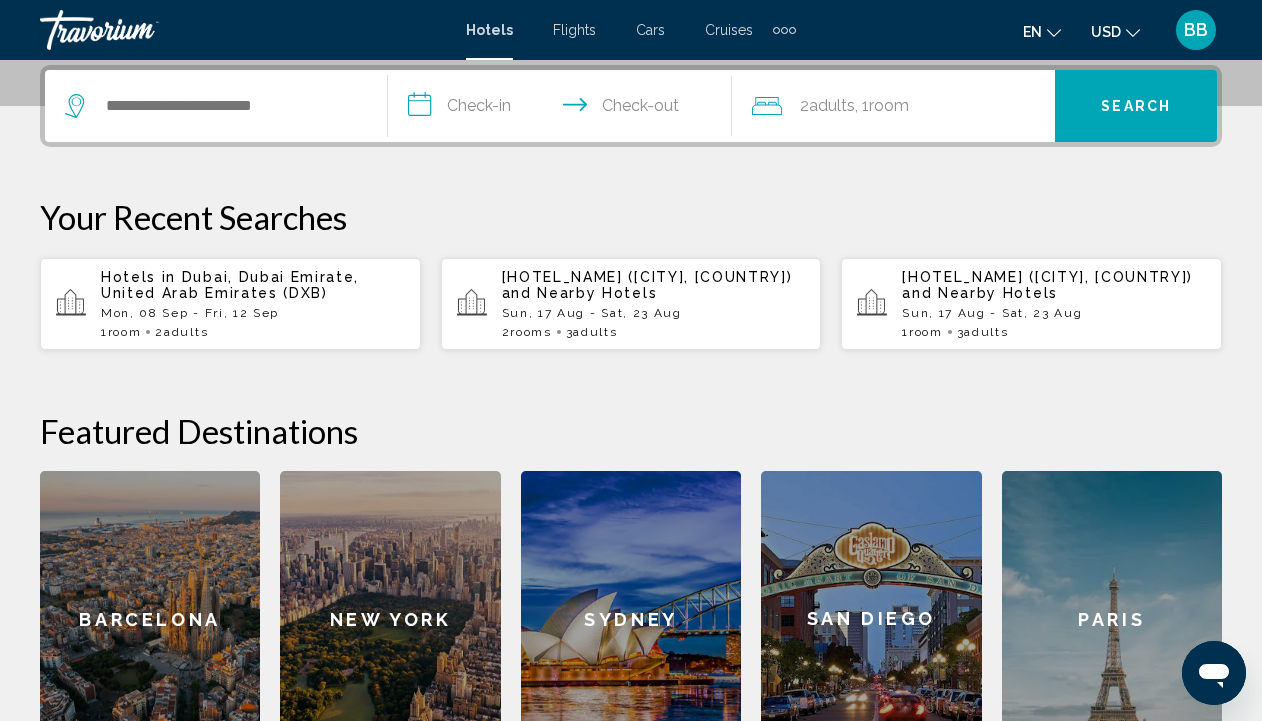 click on "Cruises" at bounding box center [729, 30] 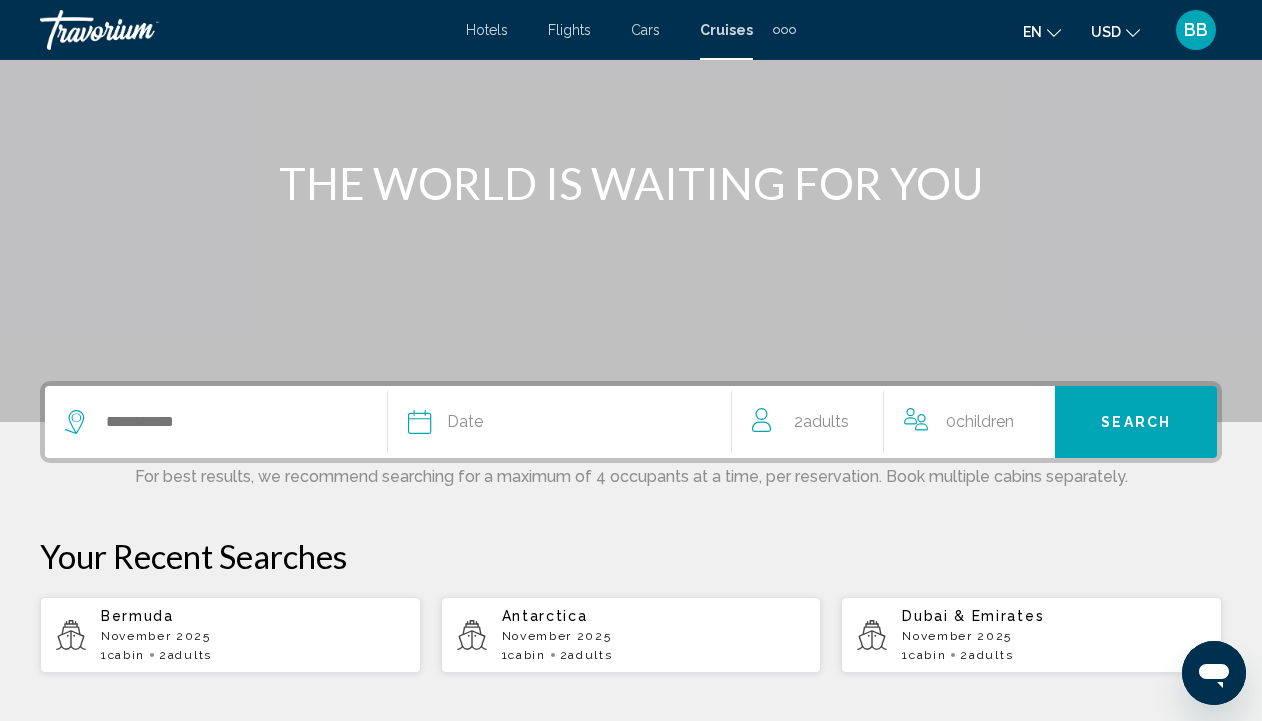 scroll, scrollTop: 224, scrollLeft: 0, axis: vertical 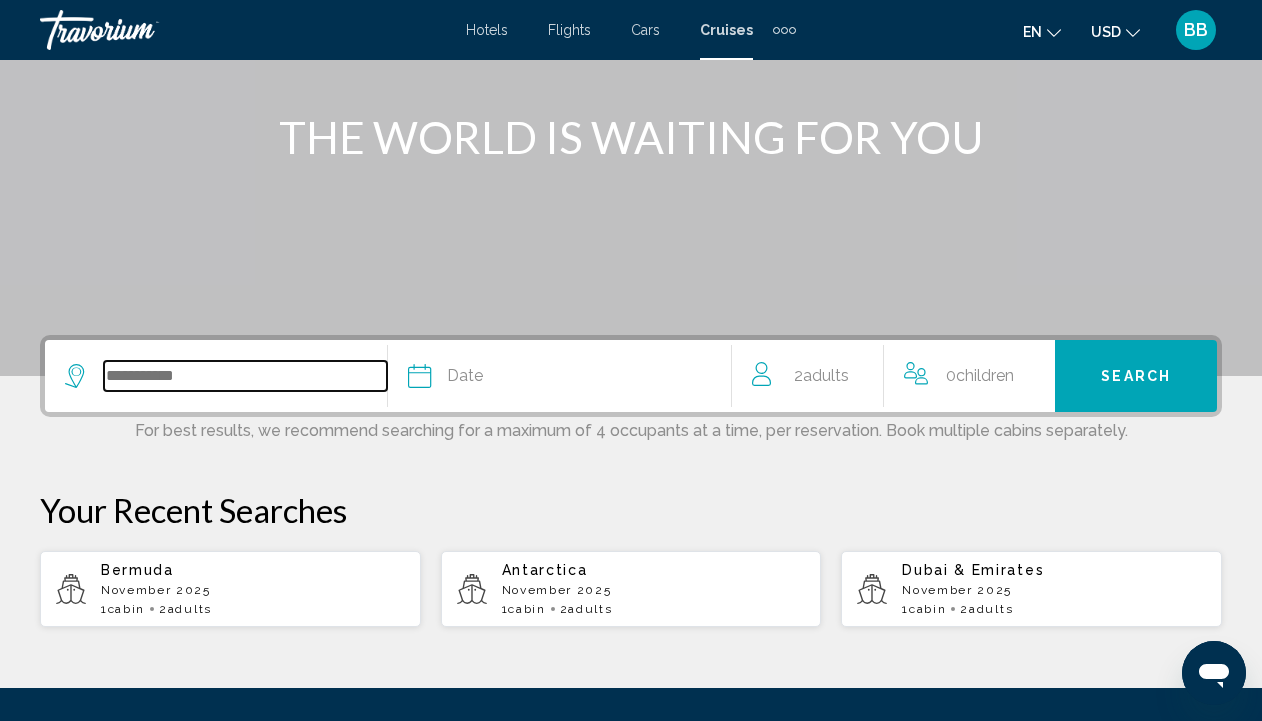 click at bounding box center [245, 376] 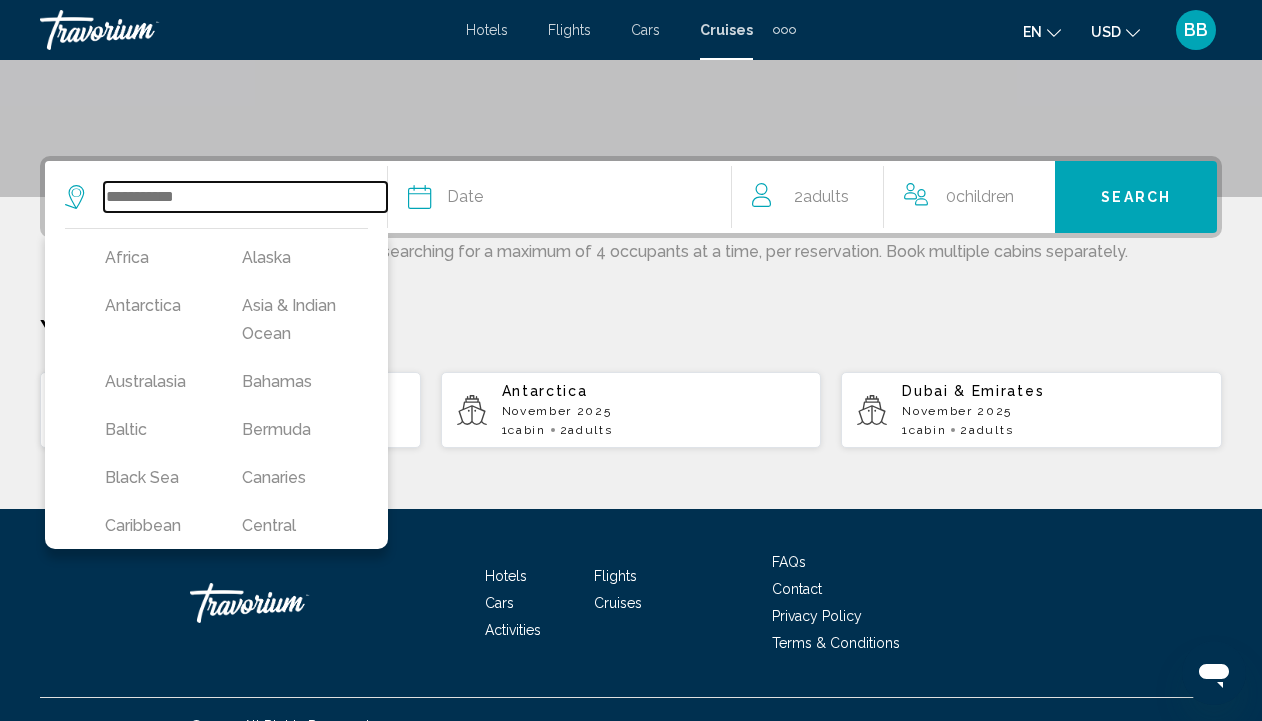 scroll, scrollTop: 439, scrollLeft: 0, axis: vertical 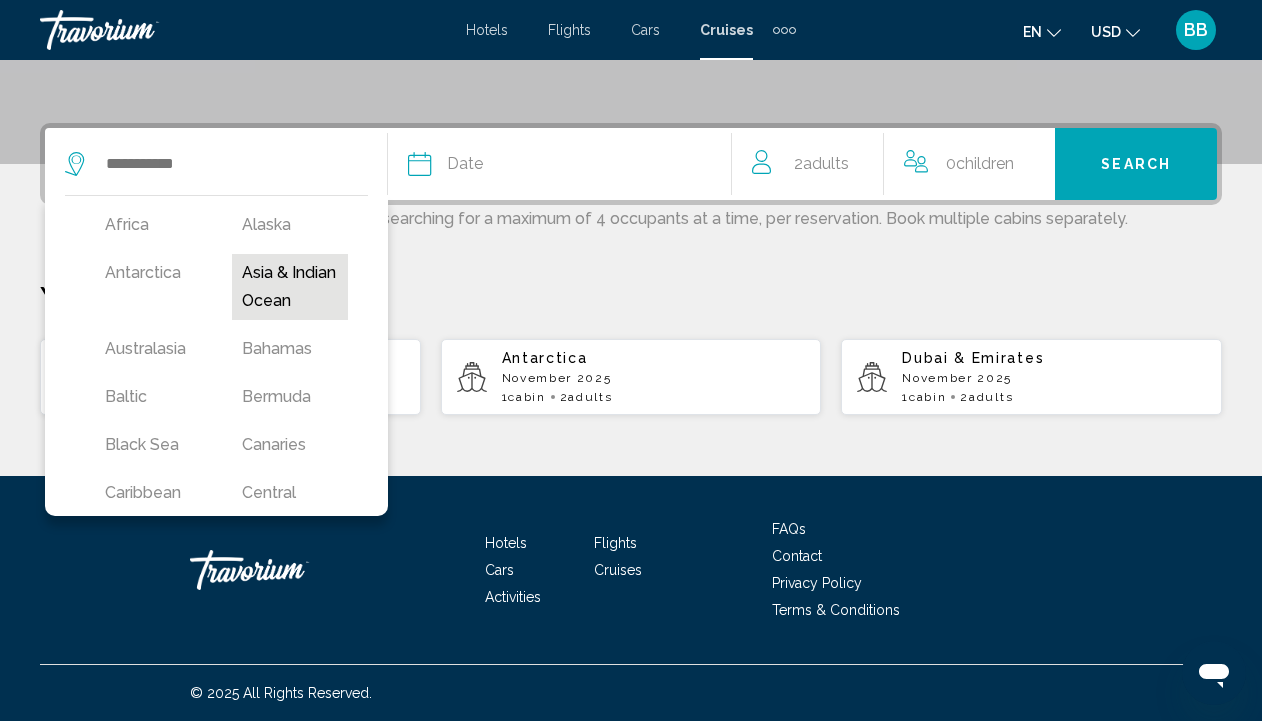 click on "Asia & Indian Ocean" at bounding box center (290, 287) 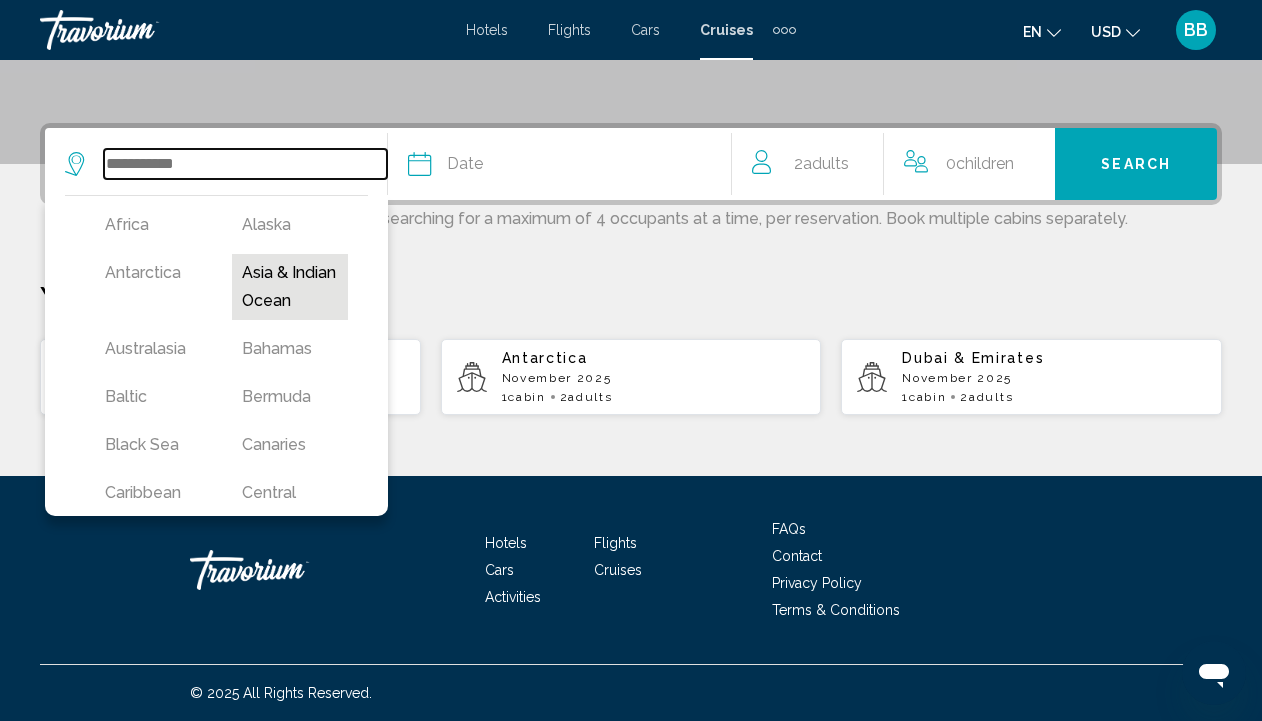 type on "**********" 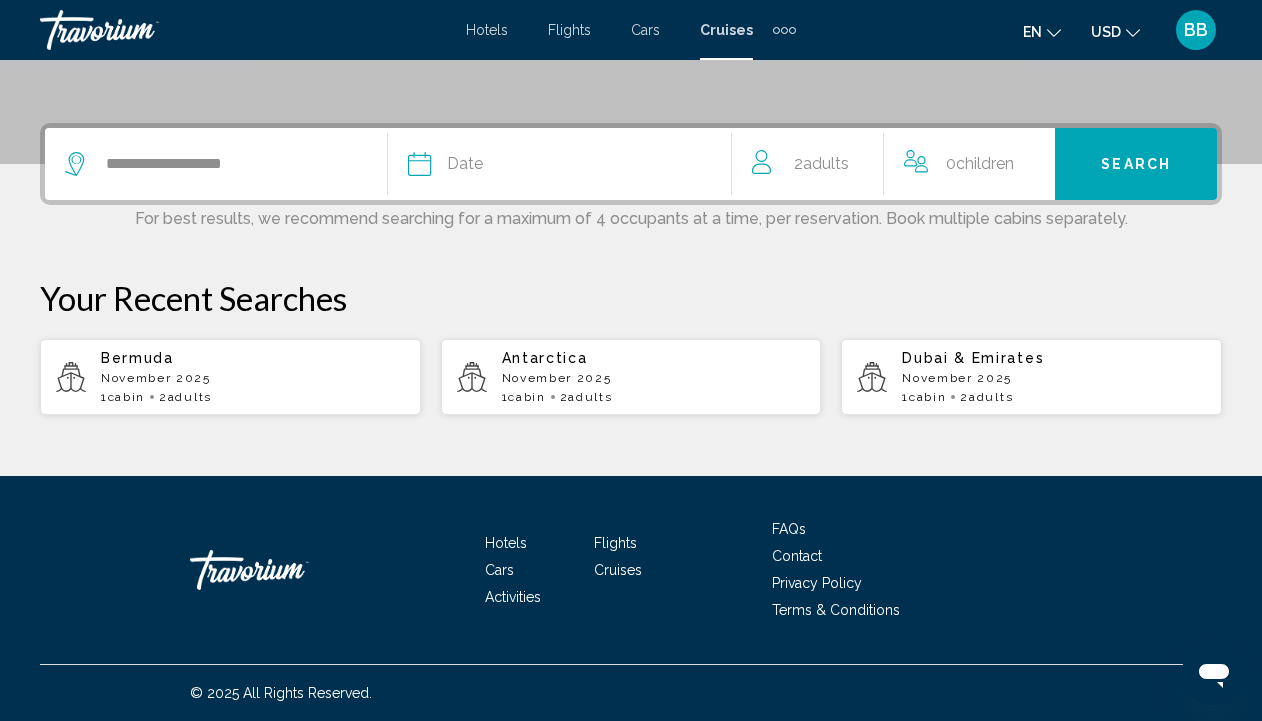 click 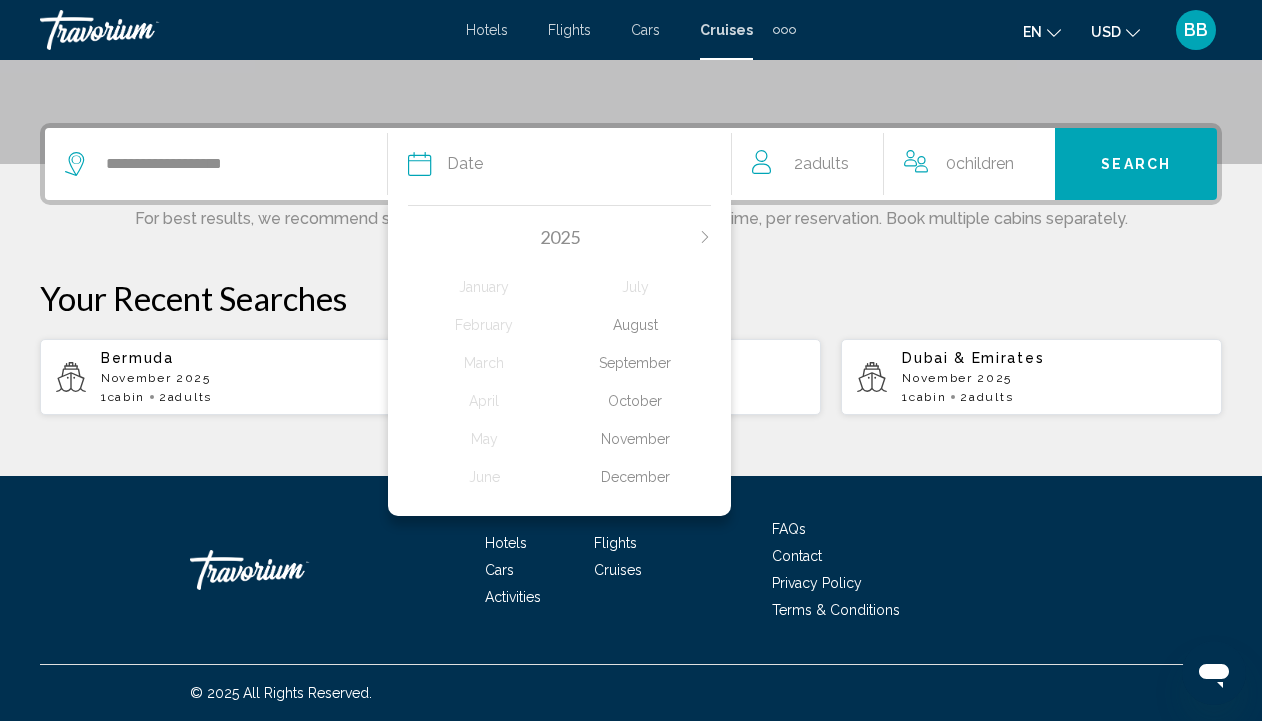 click on "November" 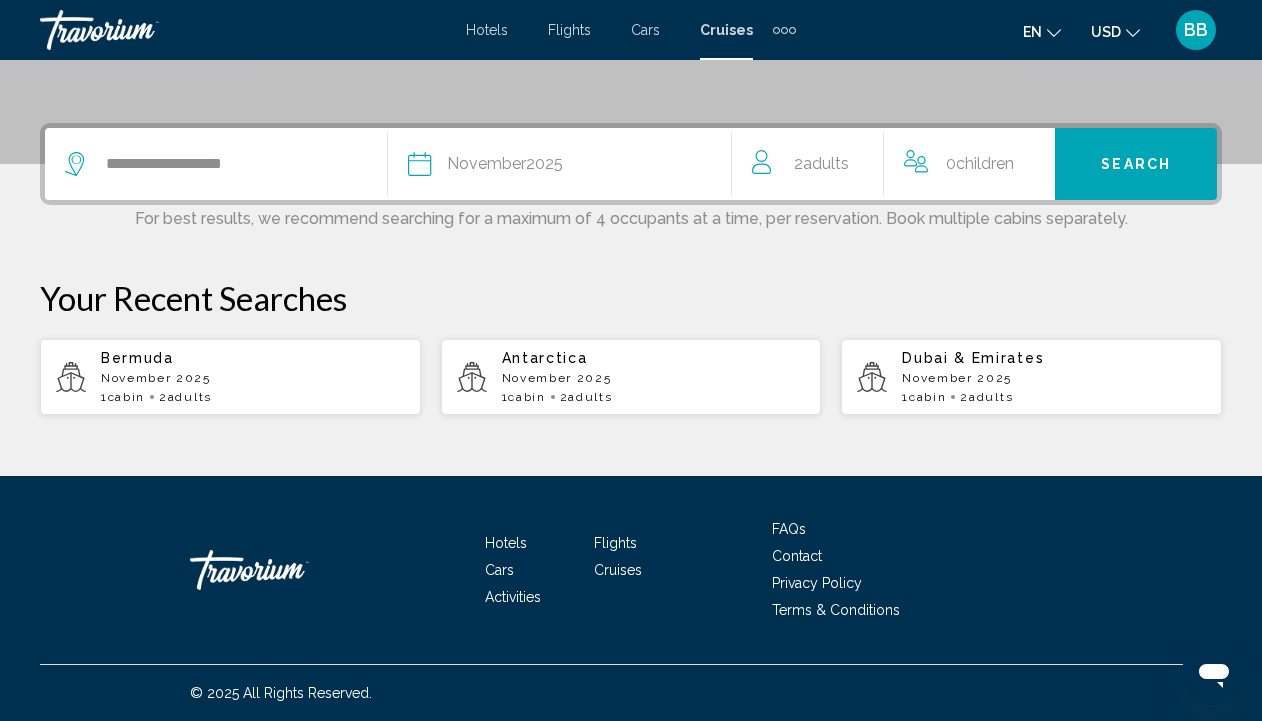 click on "Search" at bounding box center (1136, 164) 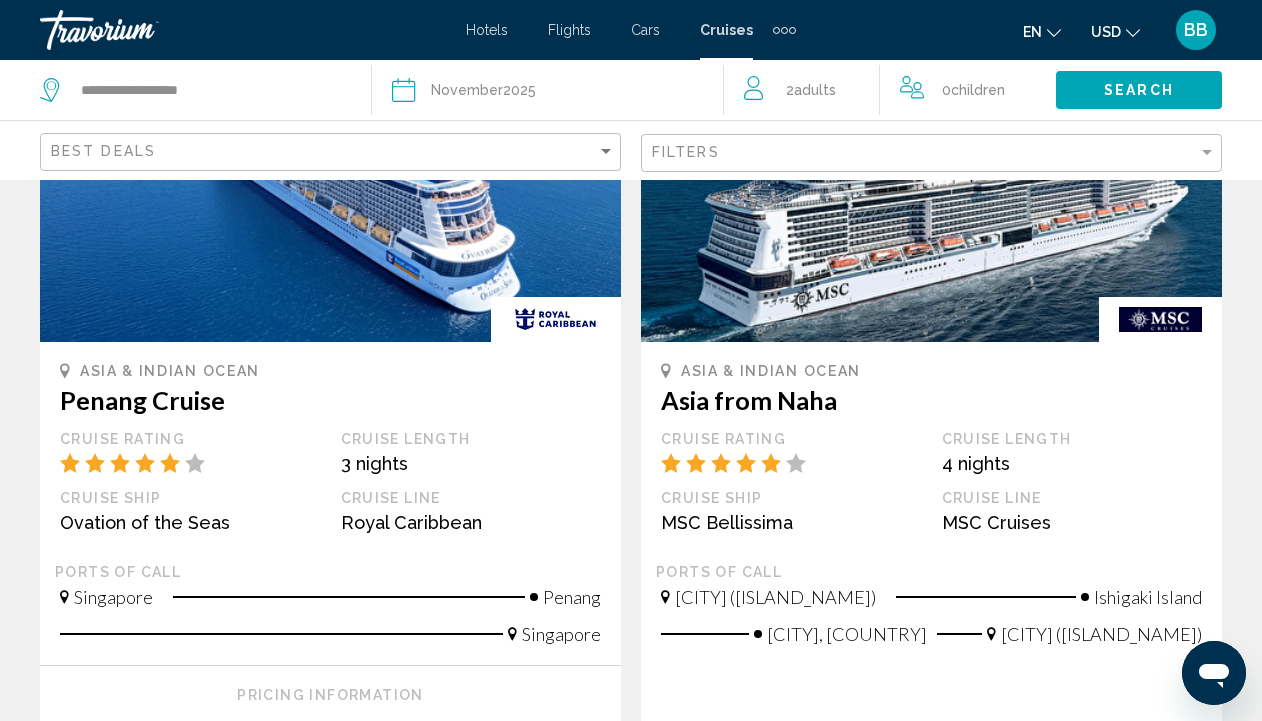 scroll, scrollTop: 1107, scrollLeft: 0, axis: vertical 